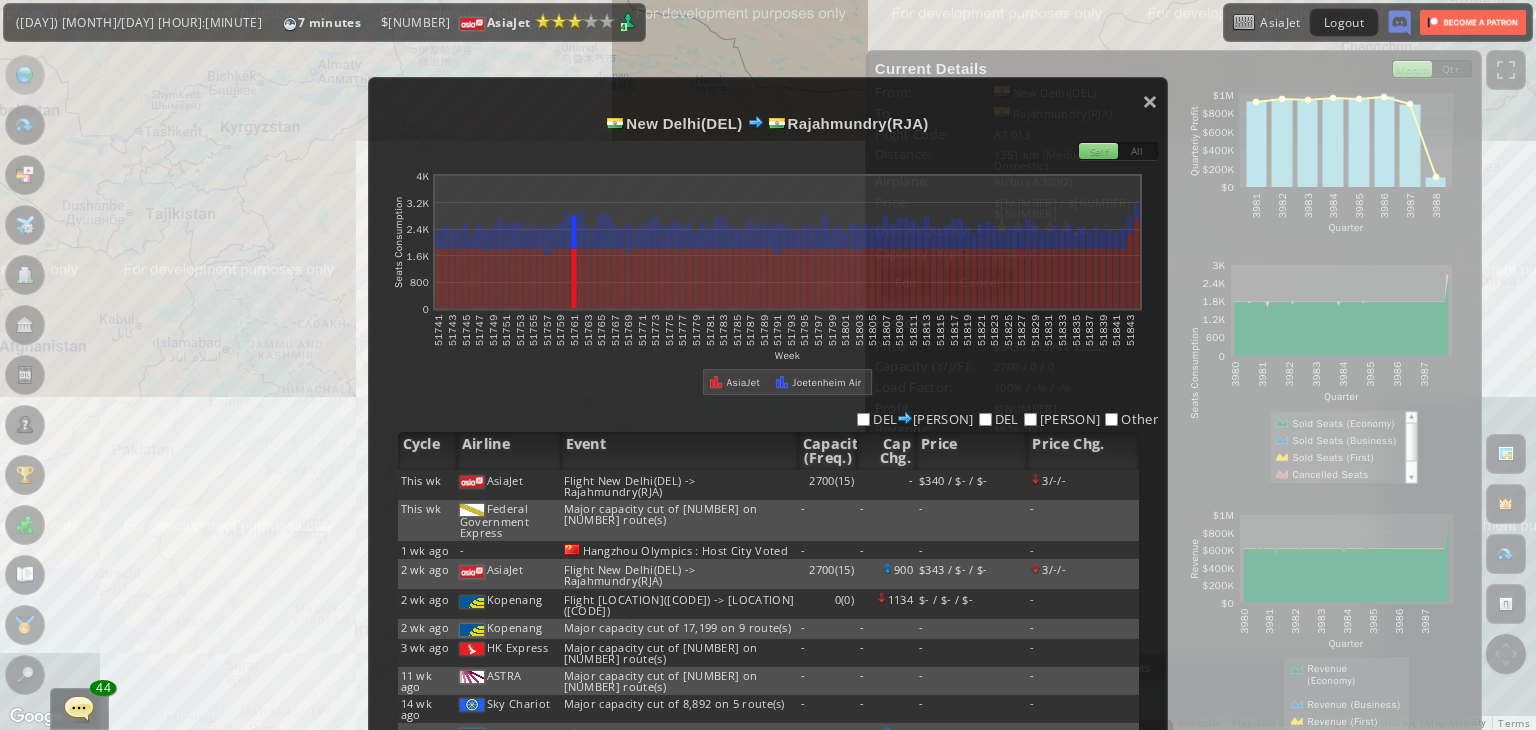 scroll, scrollTop: 0, scrollLeft: 0, axis: both 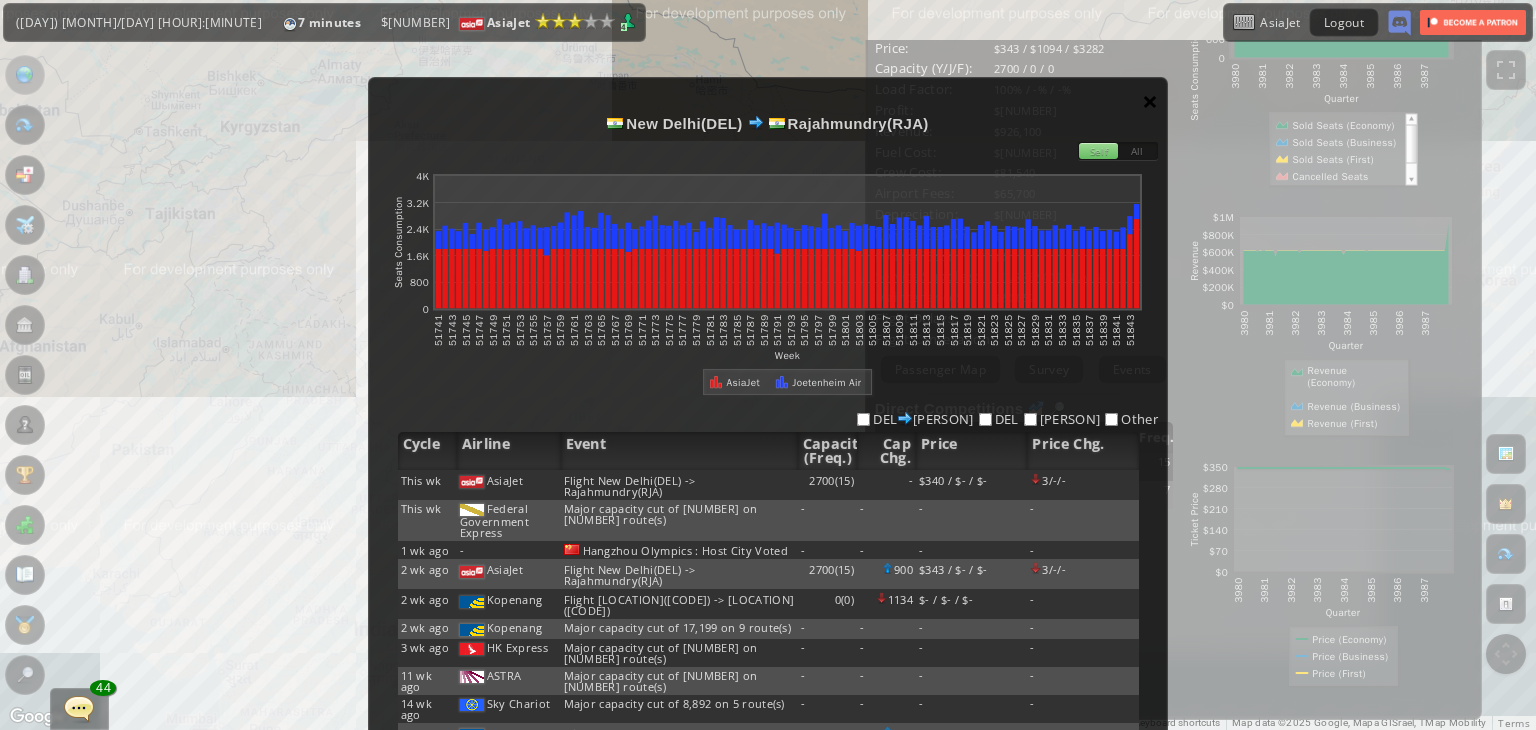 click on "×" at bounding box center [1150, 101] 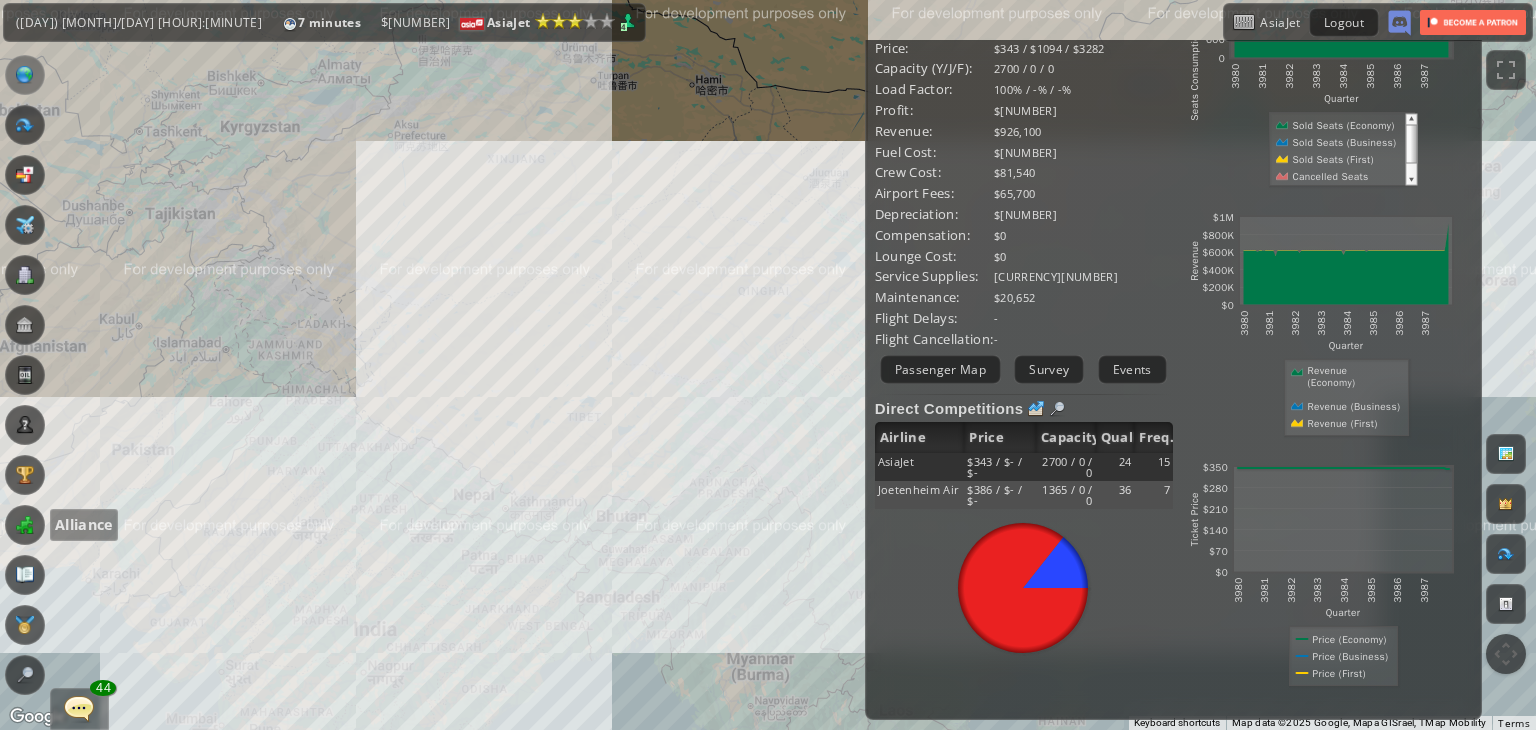 click at bounding box center [25, 525] 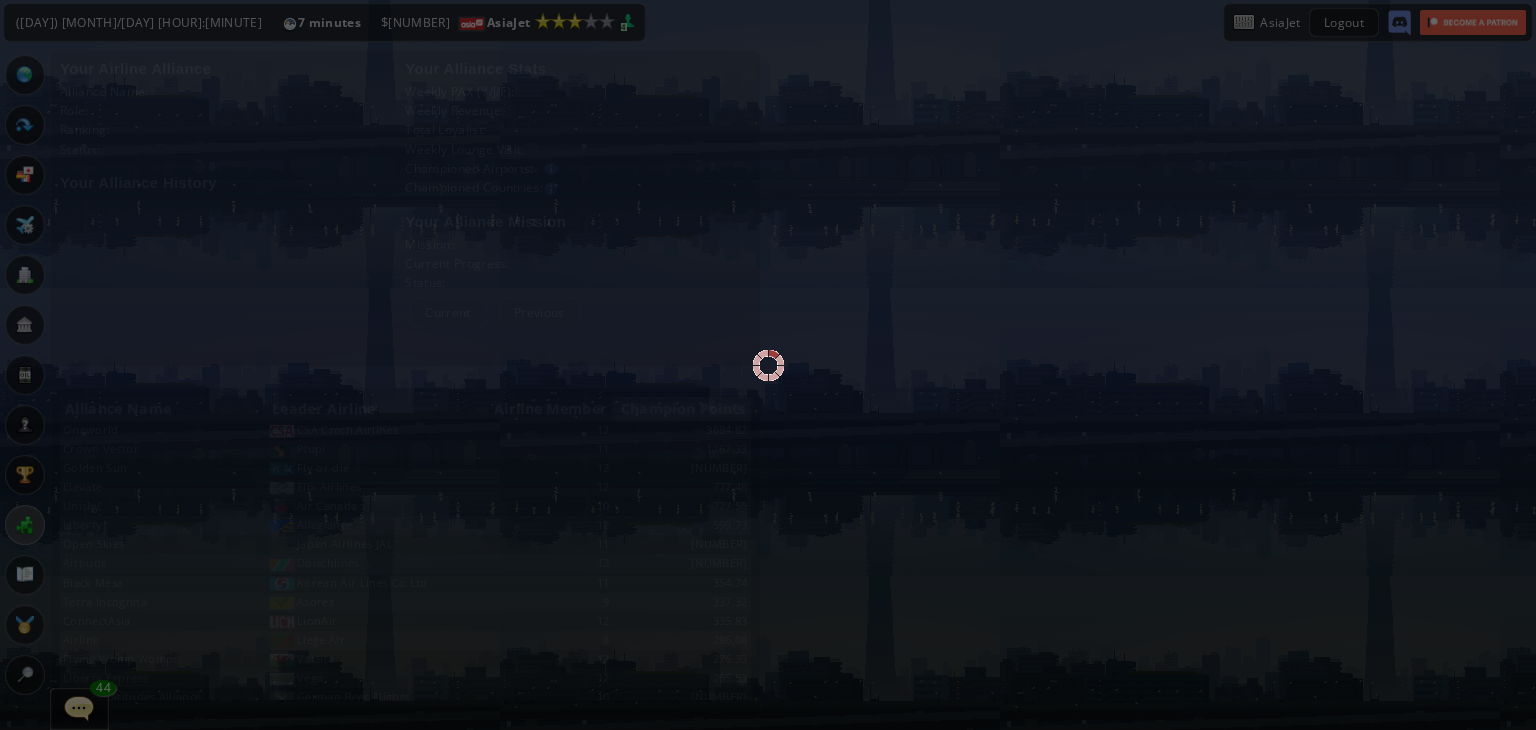 scroll, scrollTop: 0, scrollLeft: 0, axis: both 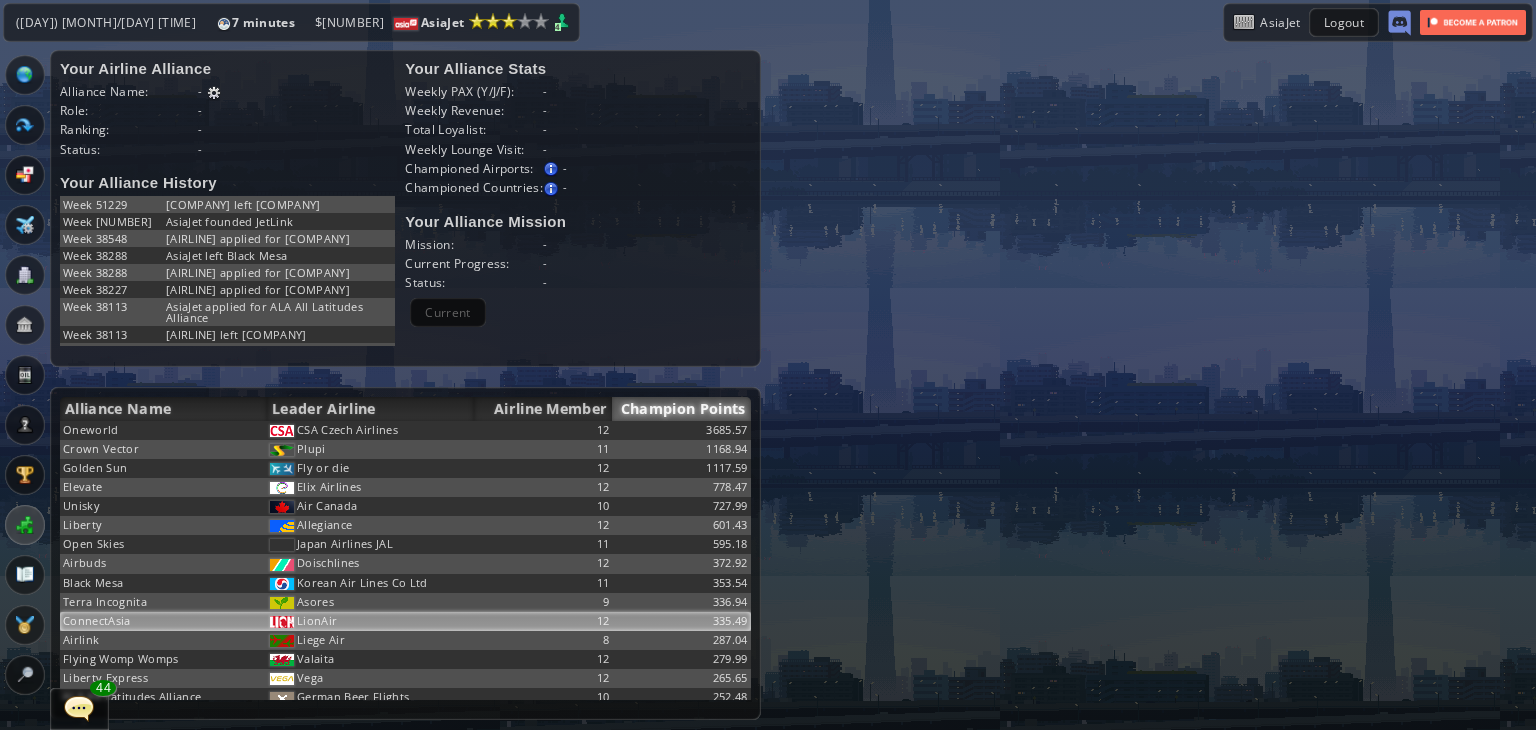 click on "12" at bounding box center (543, 430) 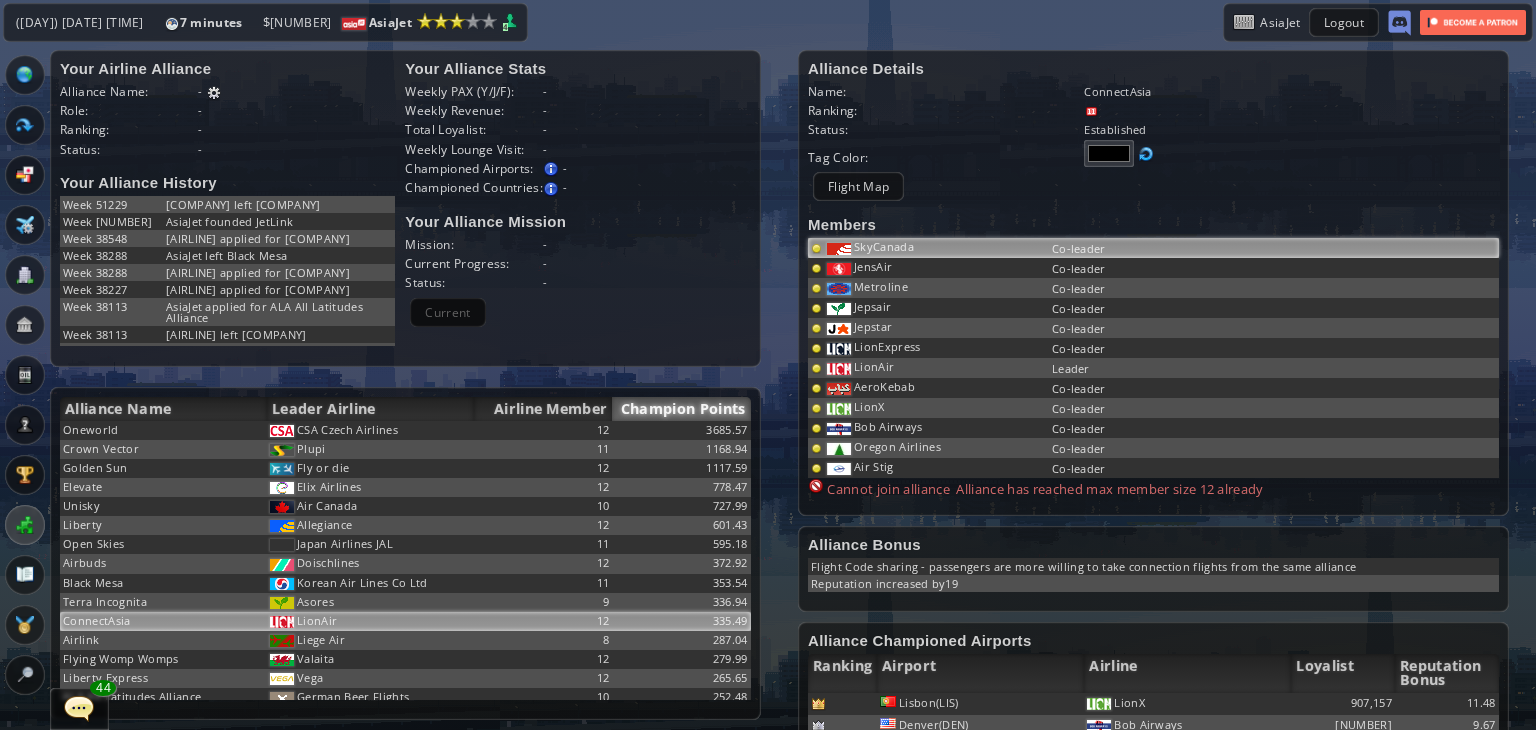 click on "SkyCanada" at bounding box center [884, 246] 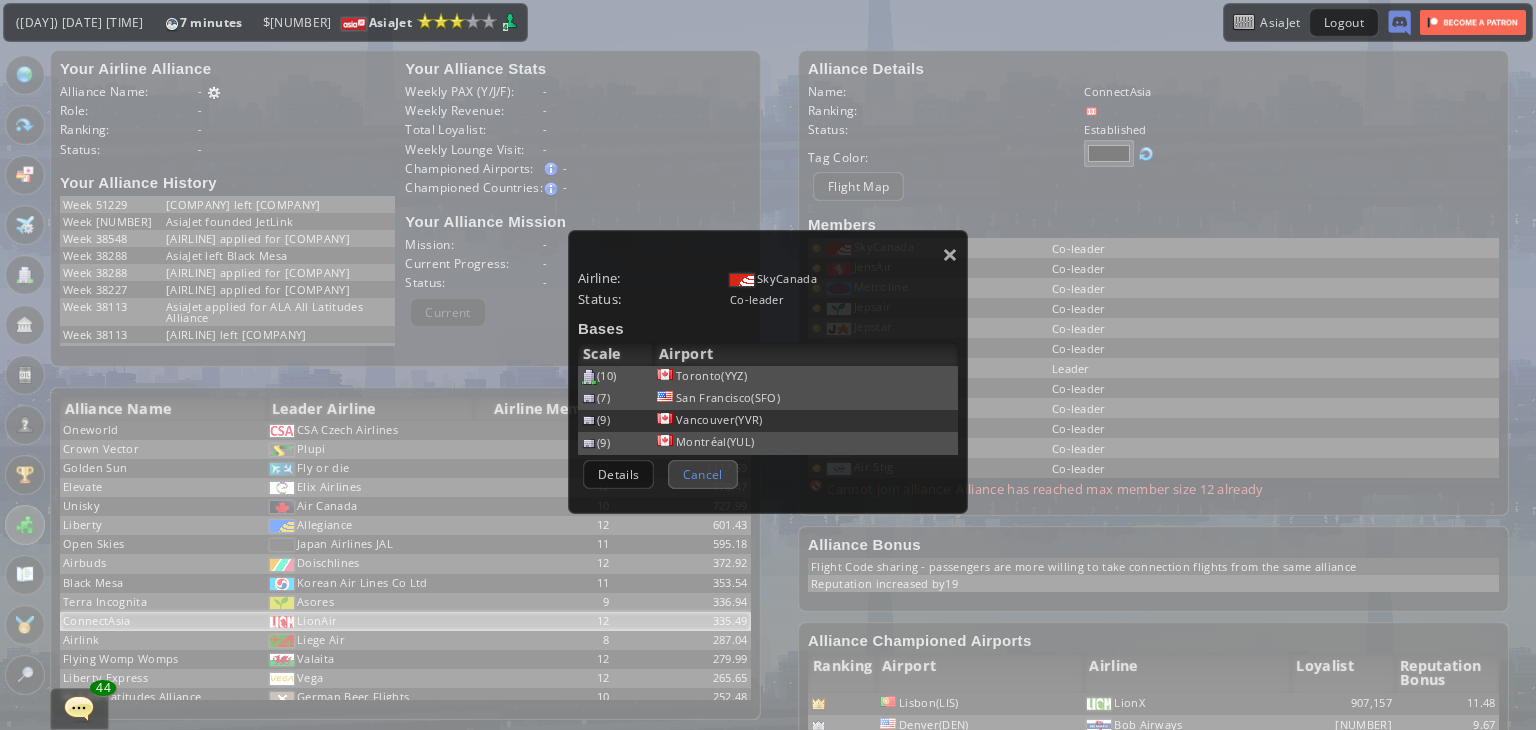 click on "Cancel" at bounding box center (703, 474) 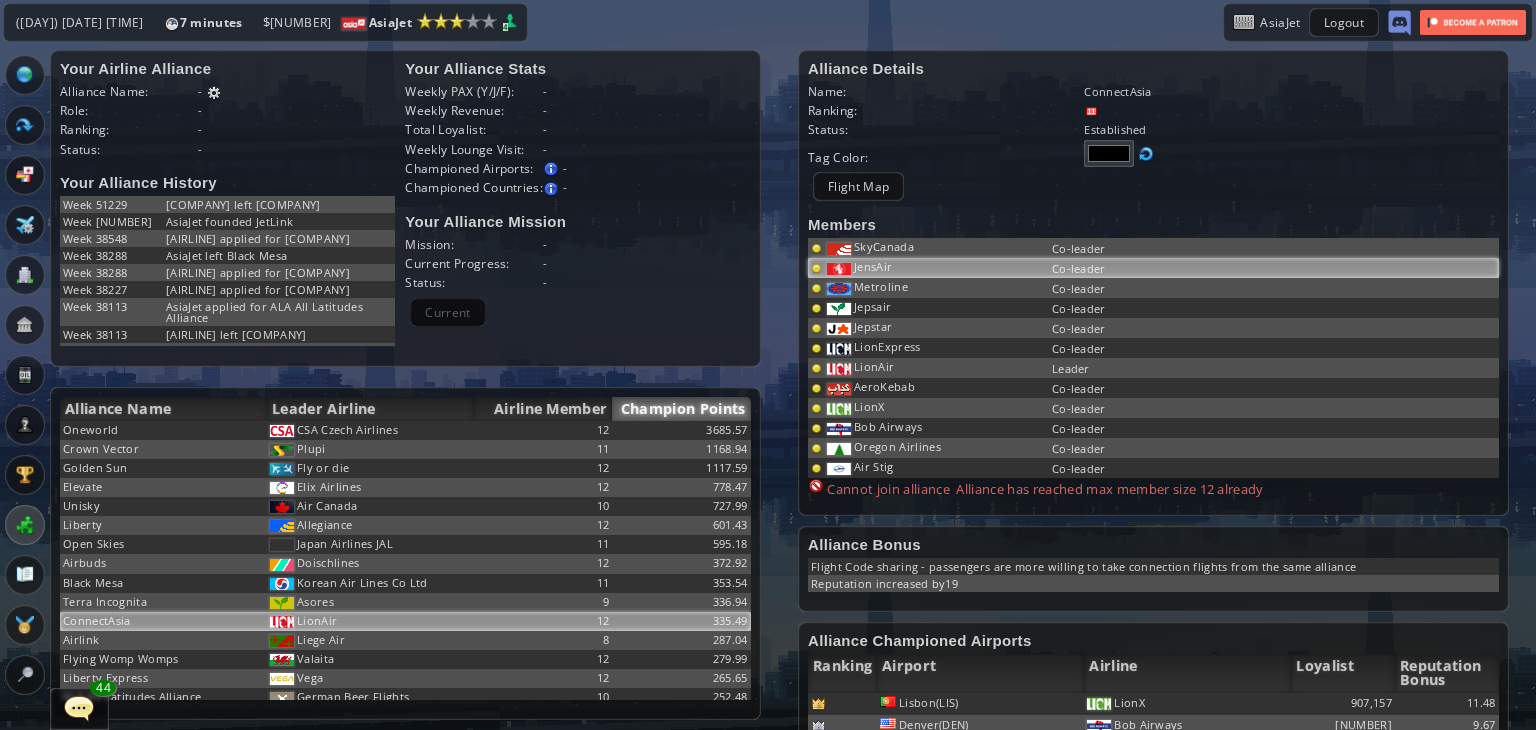 click on "JensAir" at bounding box center [936, 248] 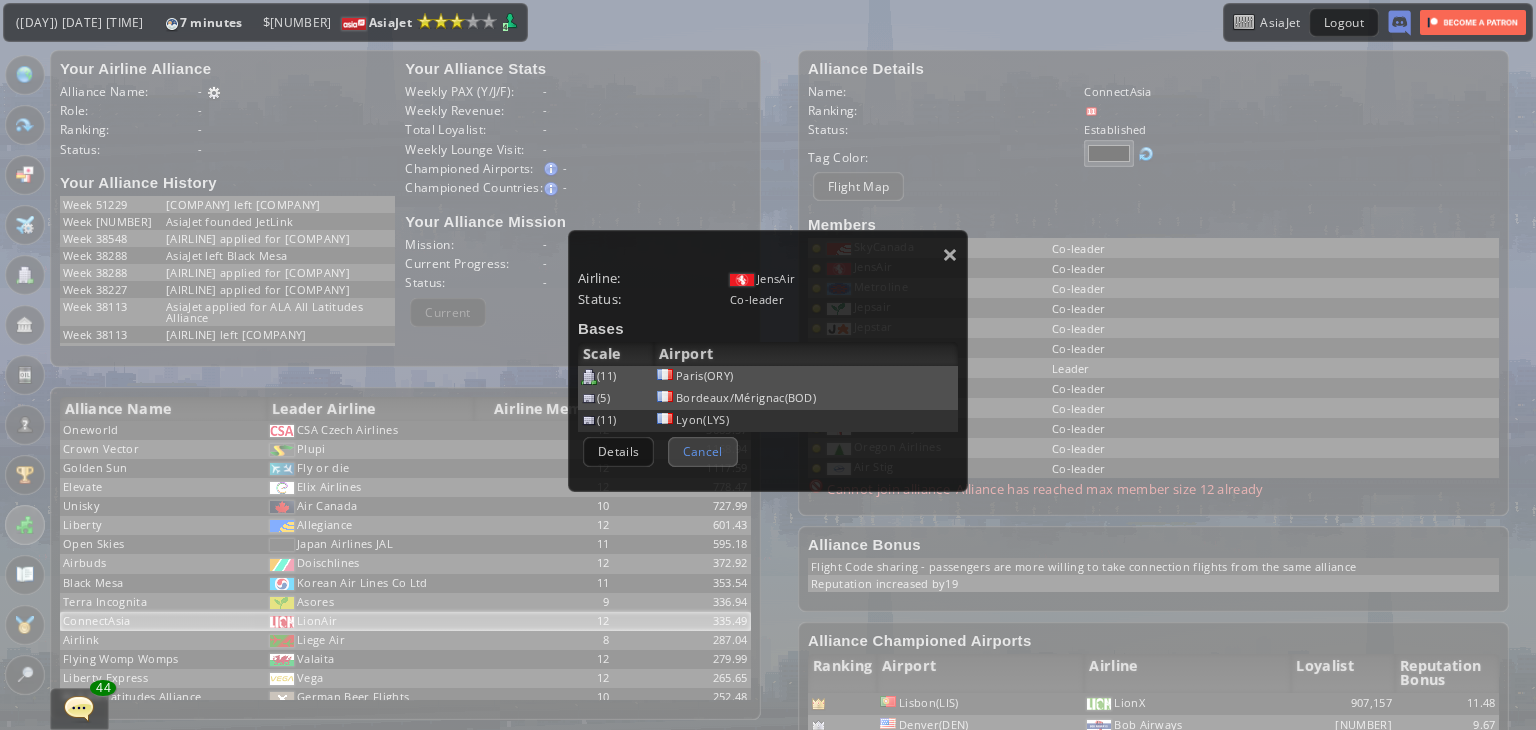 click on "Cancel" at bounding box center [703, 451] 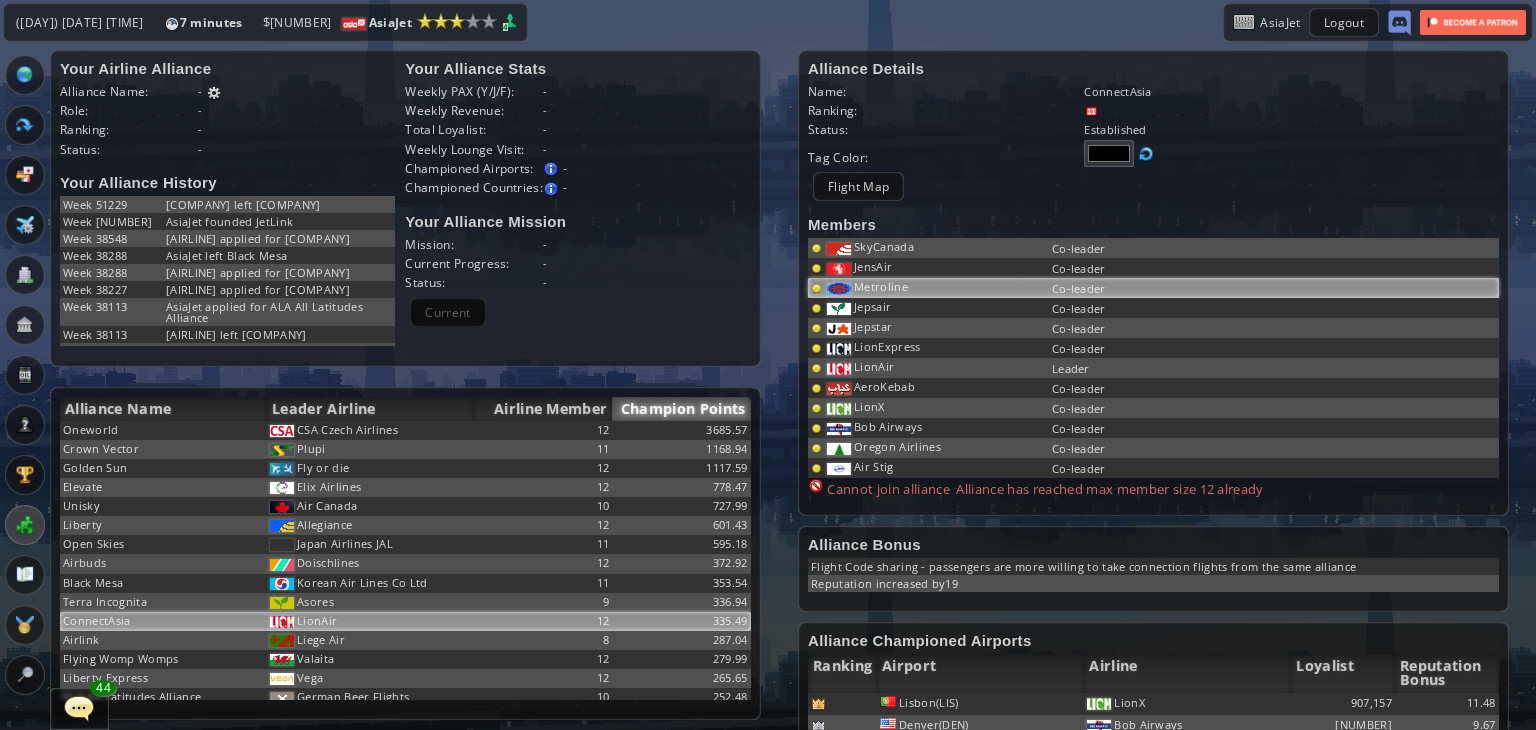 click on "Metroline" at bounding box center [884, 246] 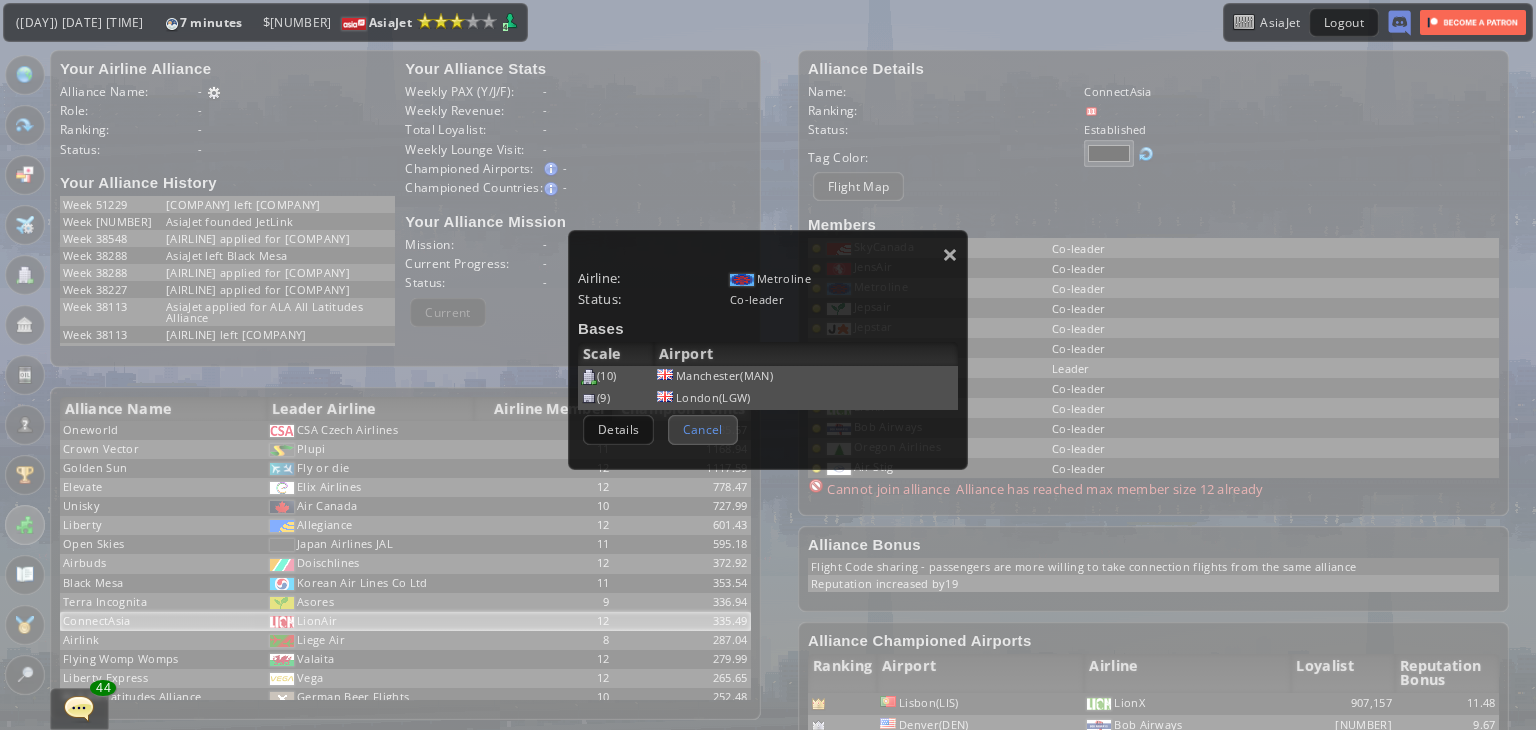 click on "Cancel" at bounding box center (703, 429) 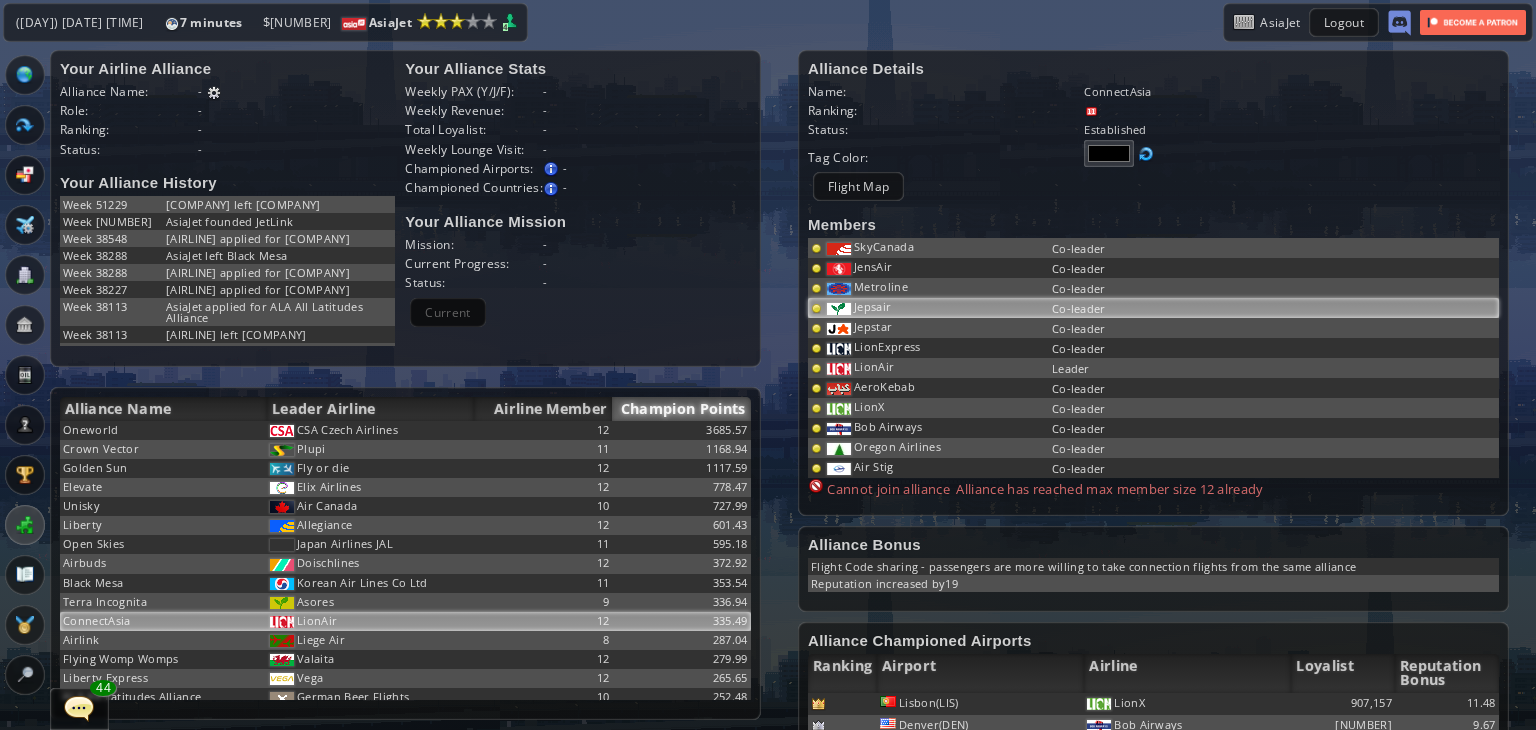 click on "Jepsair" at bounding box center (936, 248) 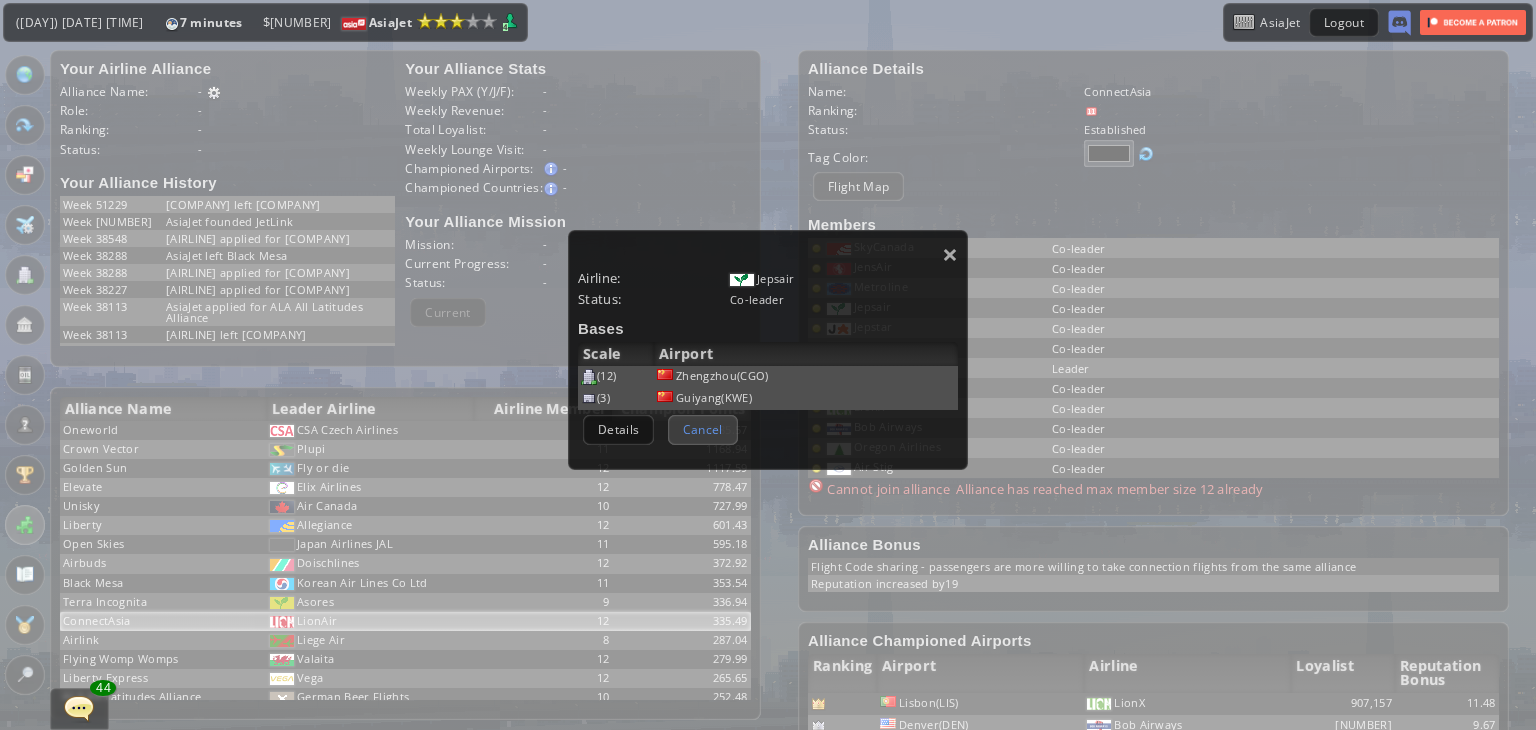 click on "Cancel" at bounding box center (703, 429) 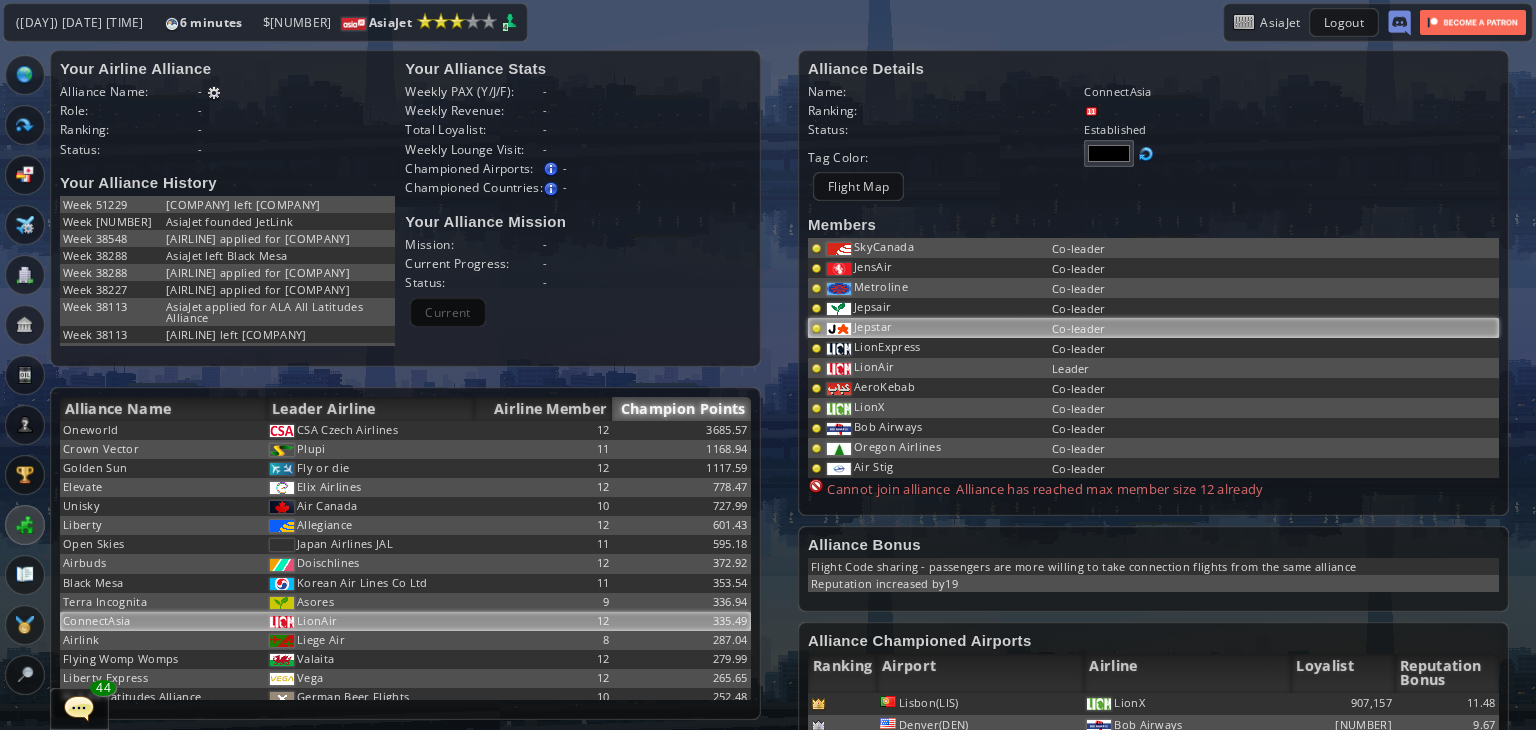 click on "Jepstar" at bounding box center (936, 248) 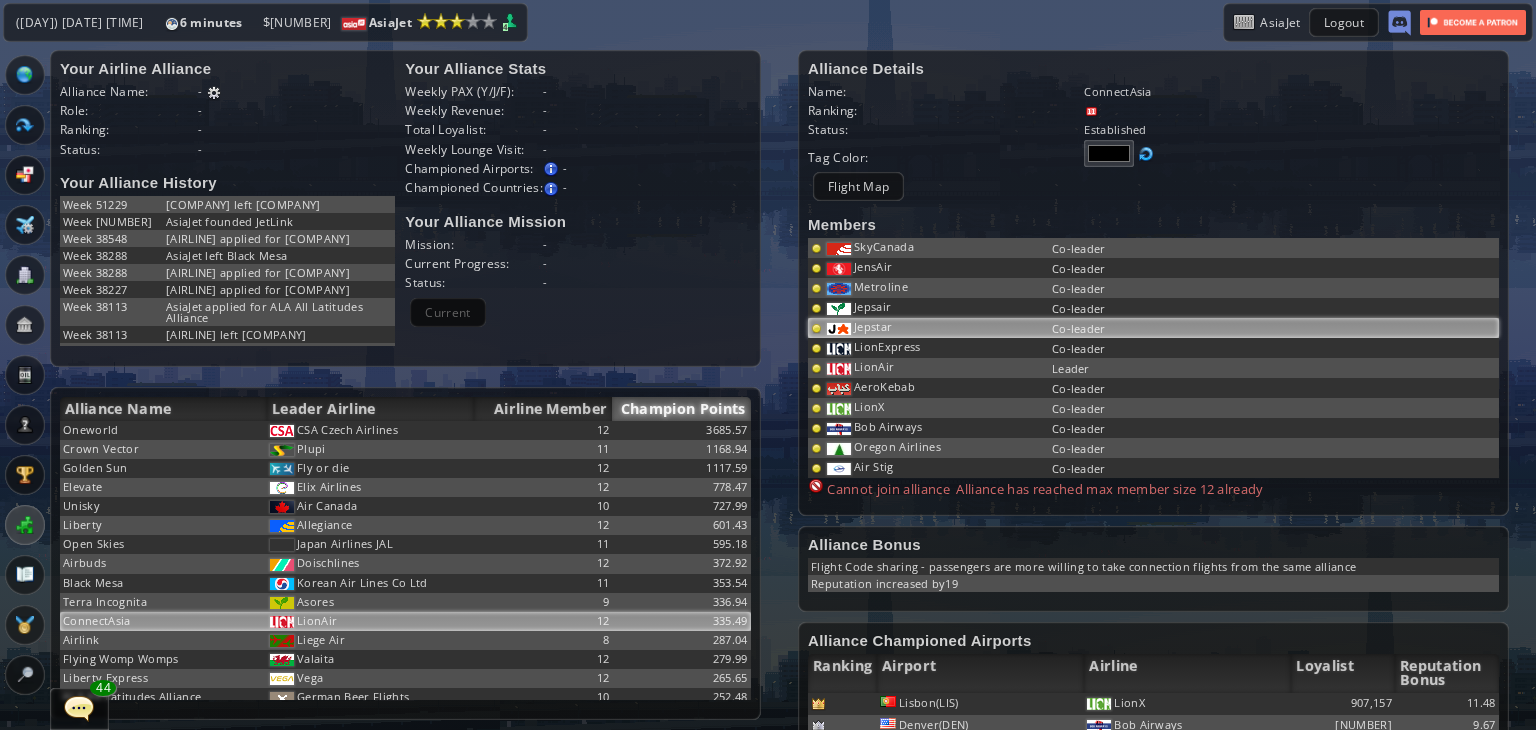 click on "Airline: [BRAND] Status: Co-leader Bases (12) [CITY](CGO) Scale Airport (3) [CITY](KWE) Details Cancel" at bounding box center (0, 0) 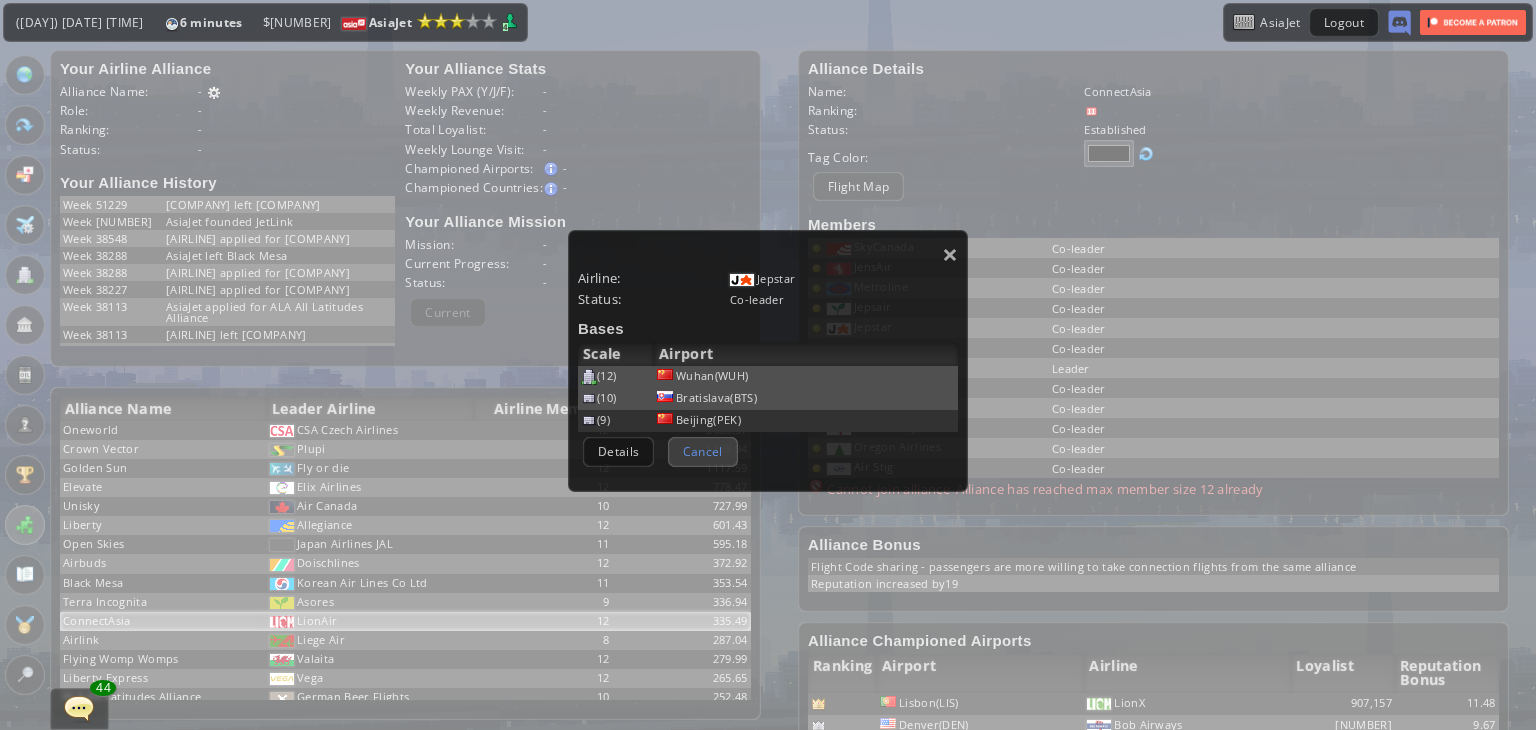 click on "Cancel" at bounding box center (703, 451) 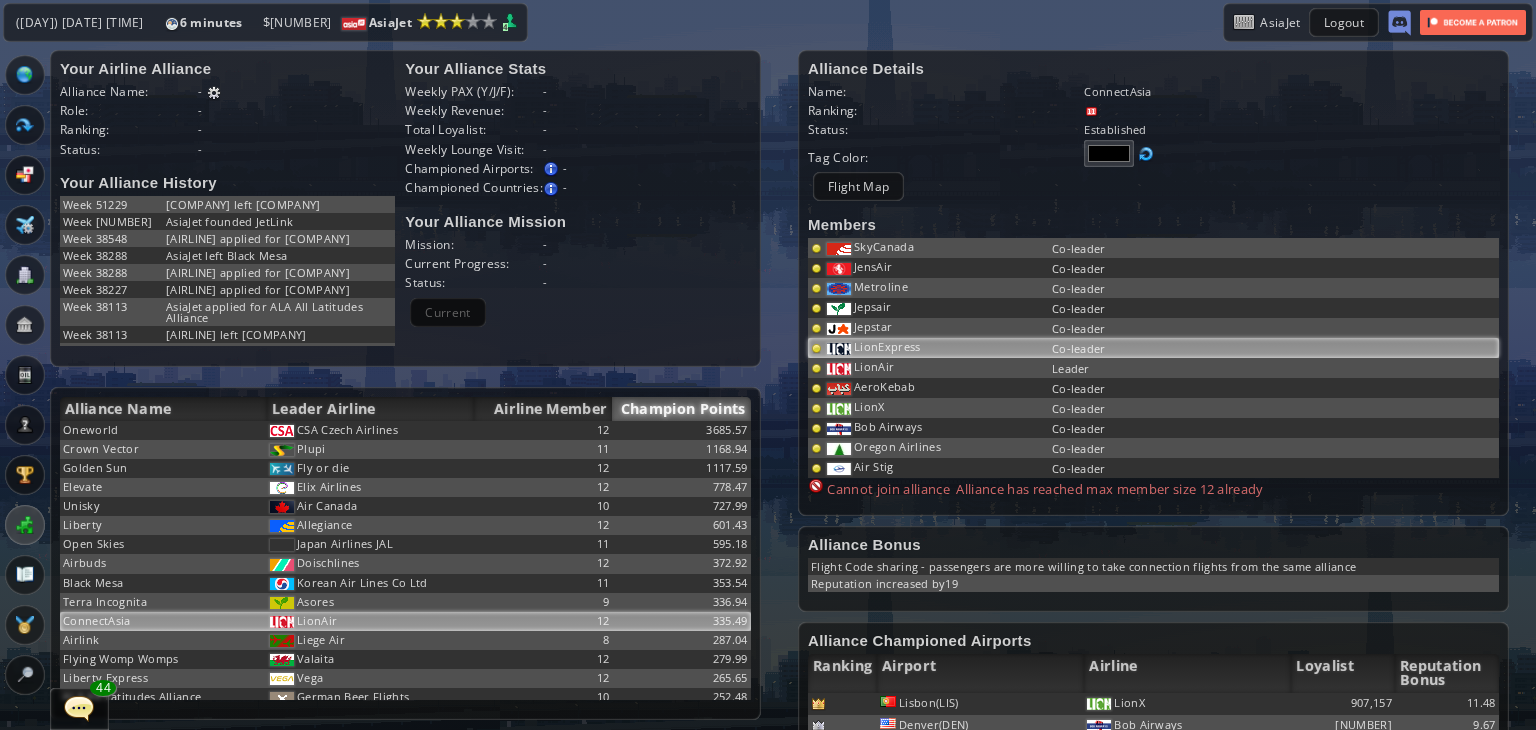 click on "LionExpress" at bounding box center [884, 246] 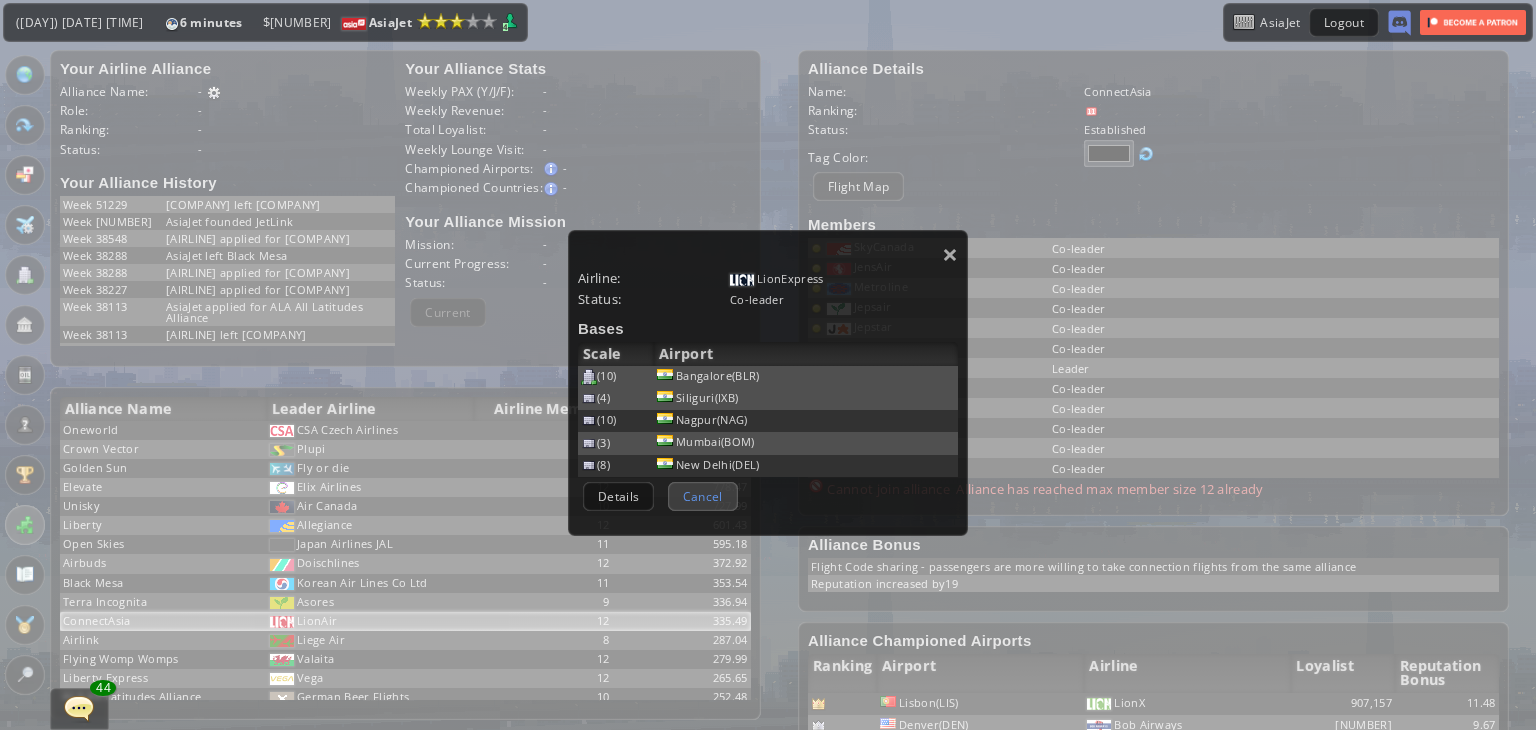 click on "Cancel" at bounding box center (703, 496) 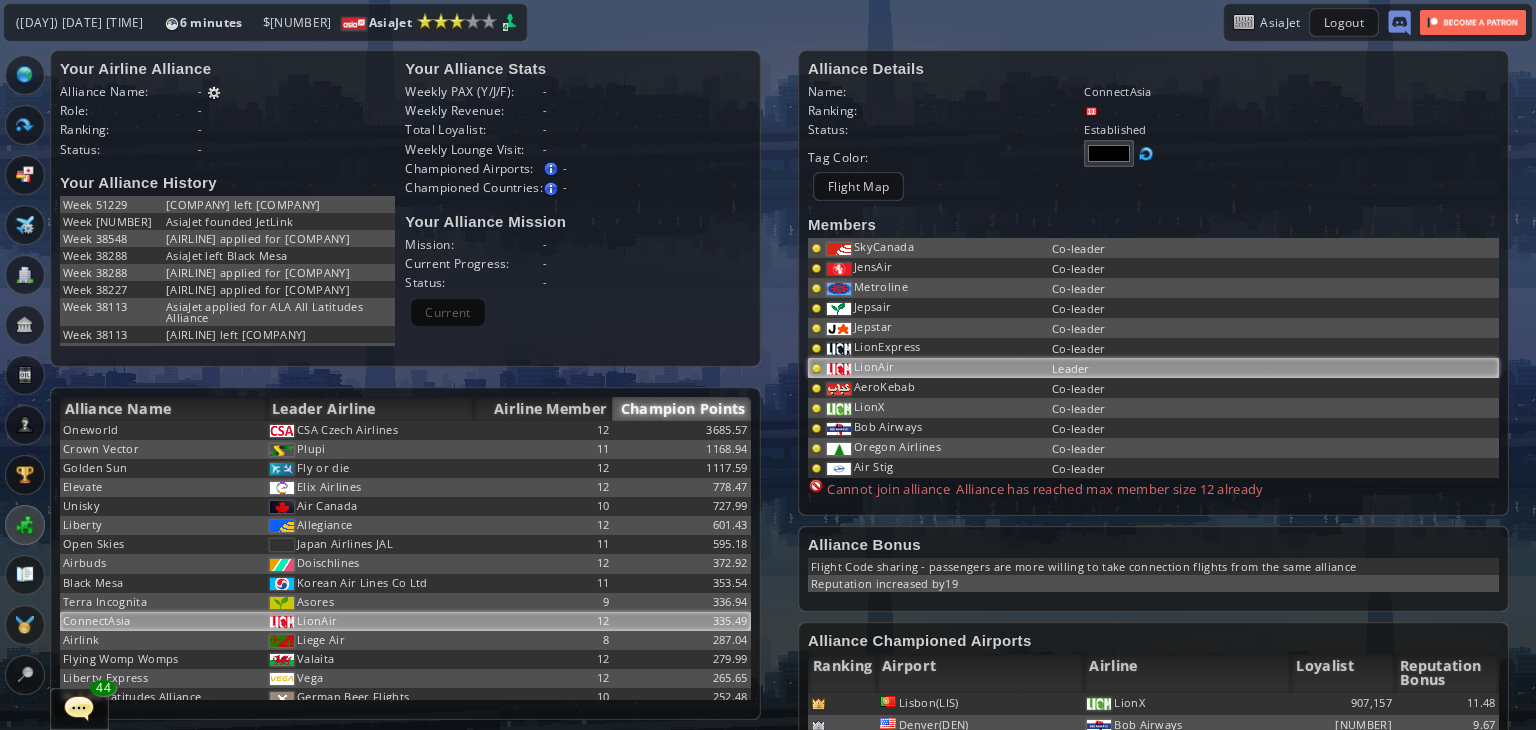 click on "LionAir" at bounding box center [936, 248] 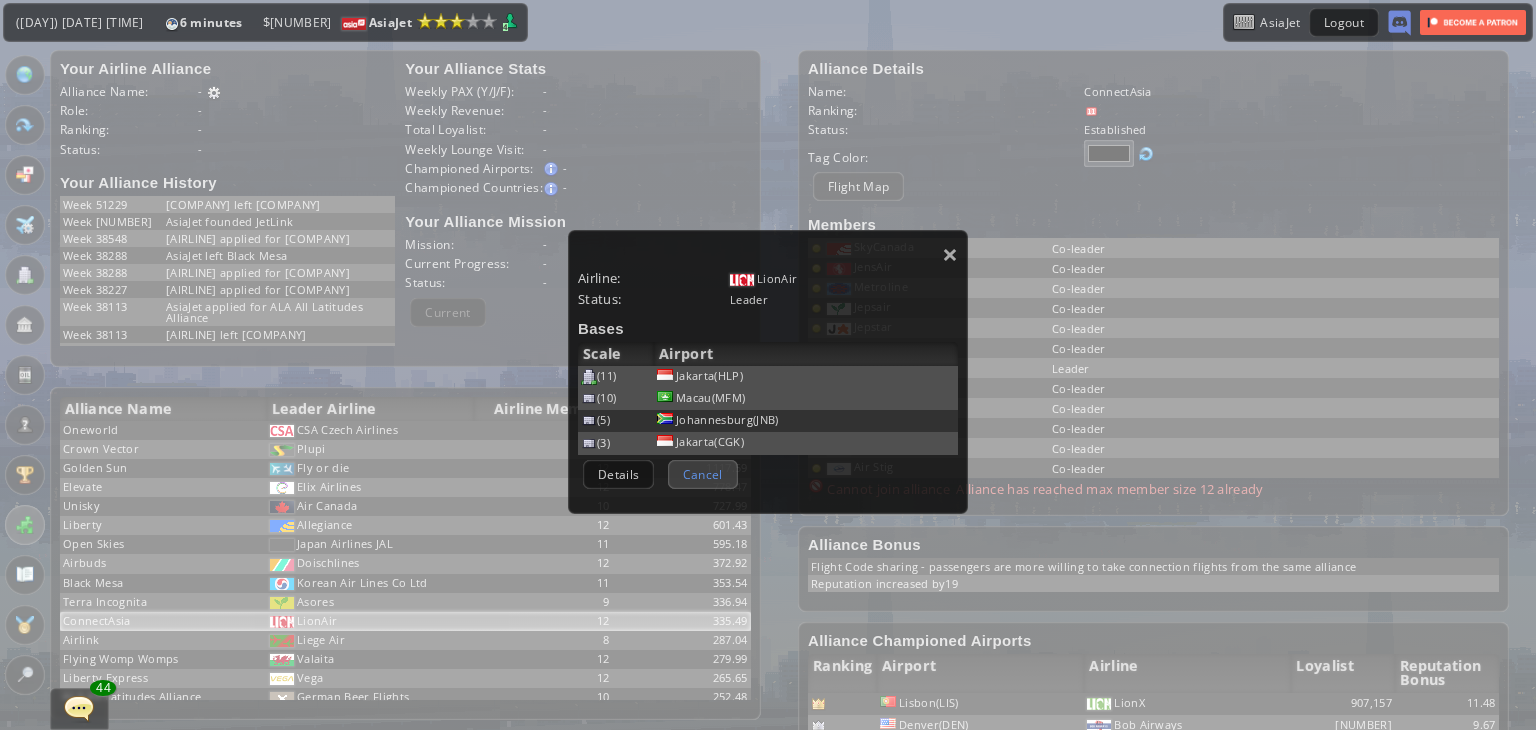click on "Cancel" at bounding box center [703, 474] 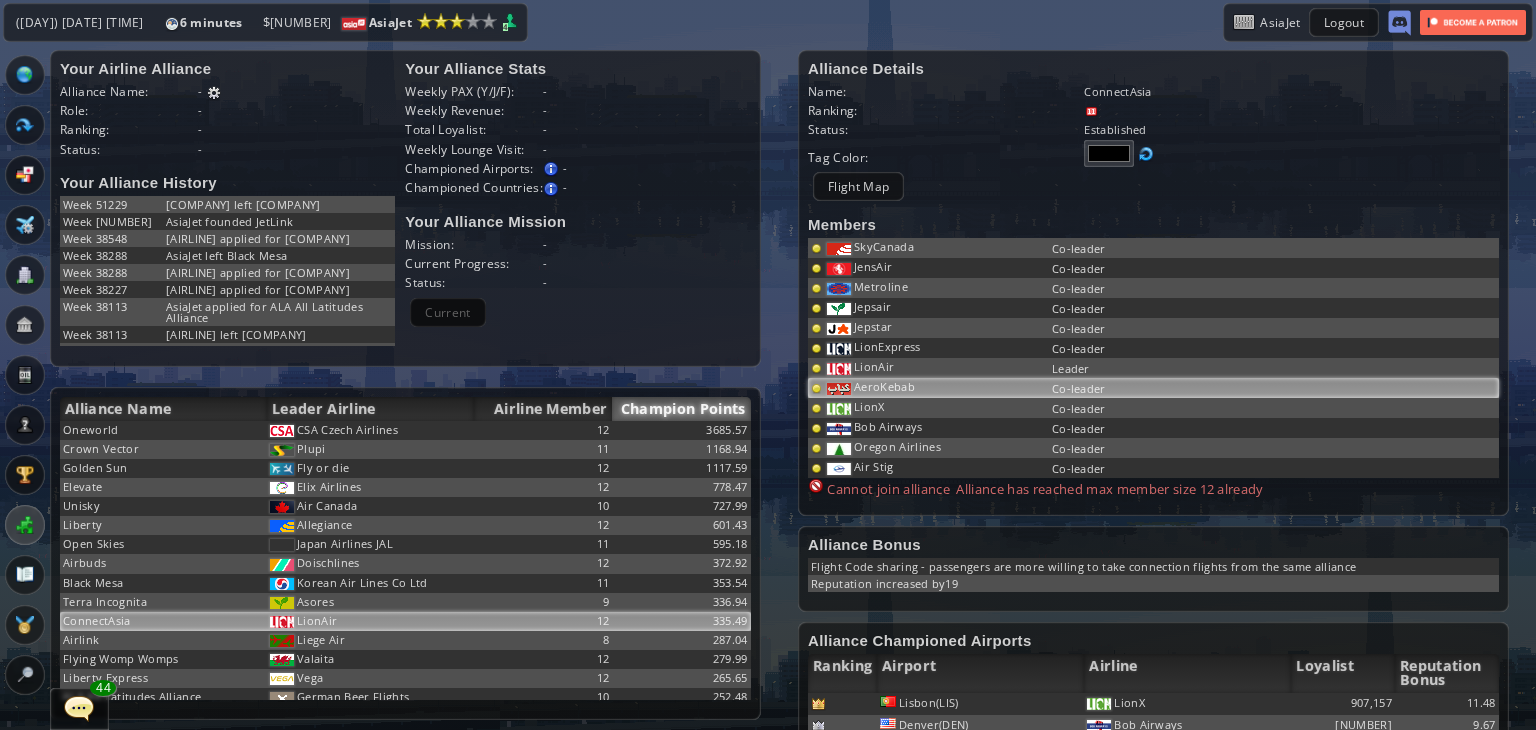 click on "AeroKebab" at bounding box center [936, 248] 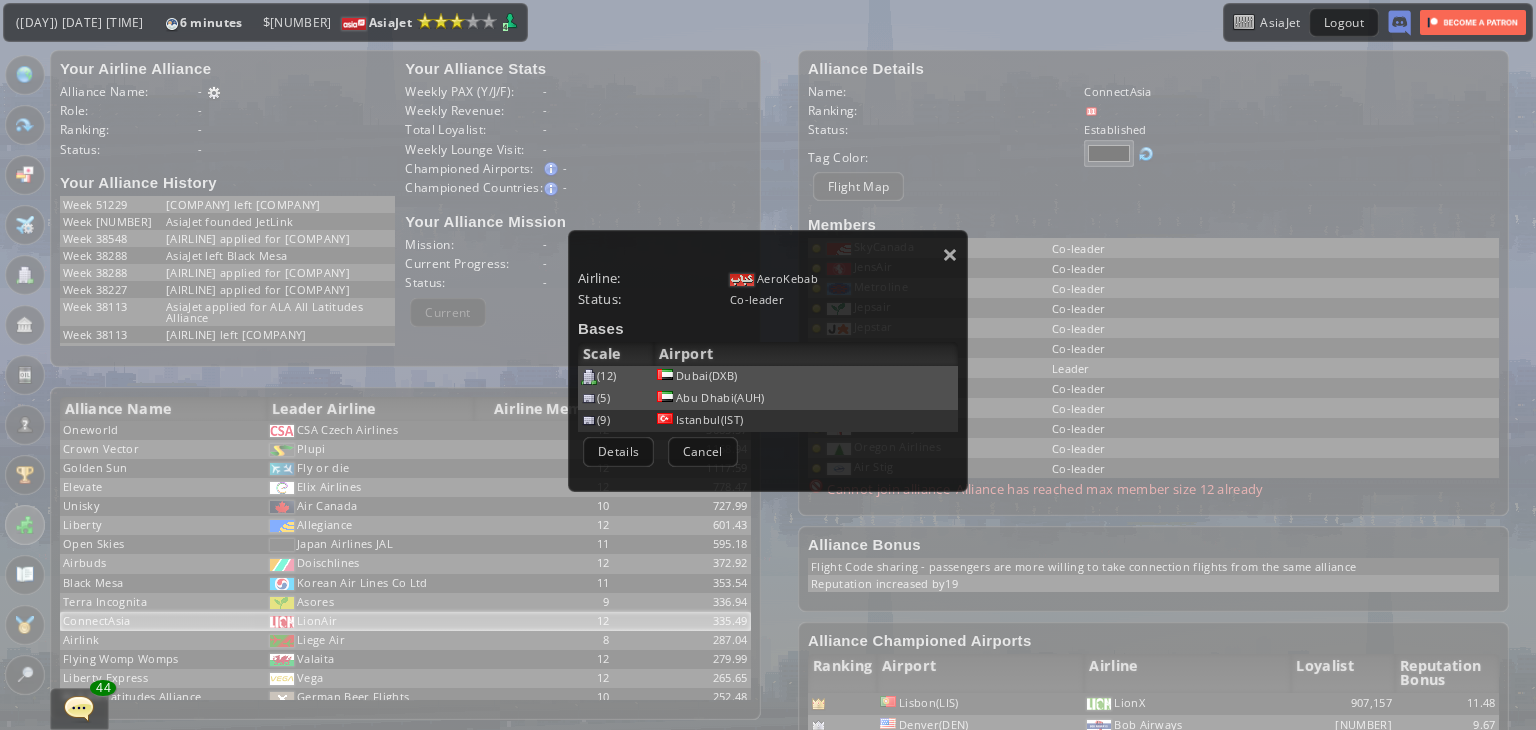 click on "Airline: AeroKebab Status: Co-leader Bases (12) Dubai(DXB) Scale Airport (5) Abu Dhabi(AUH) (9) Istanbul(IST) Details Cancel" at bounding box center (768, 360) 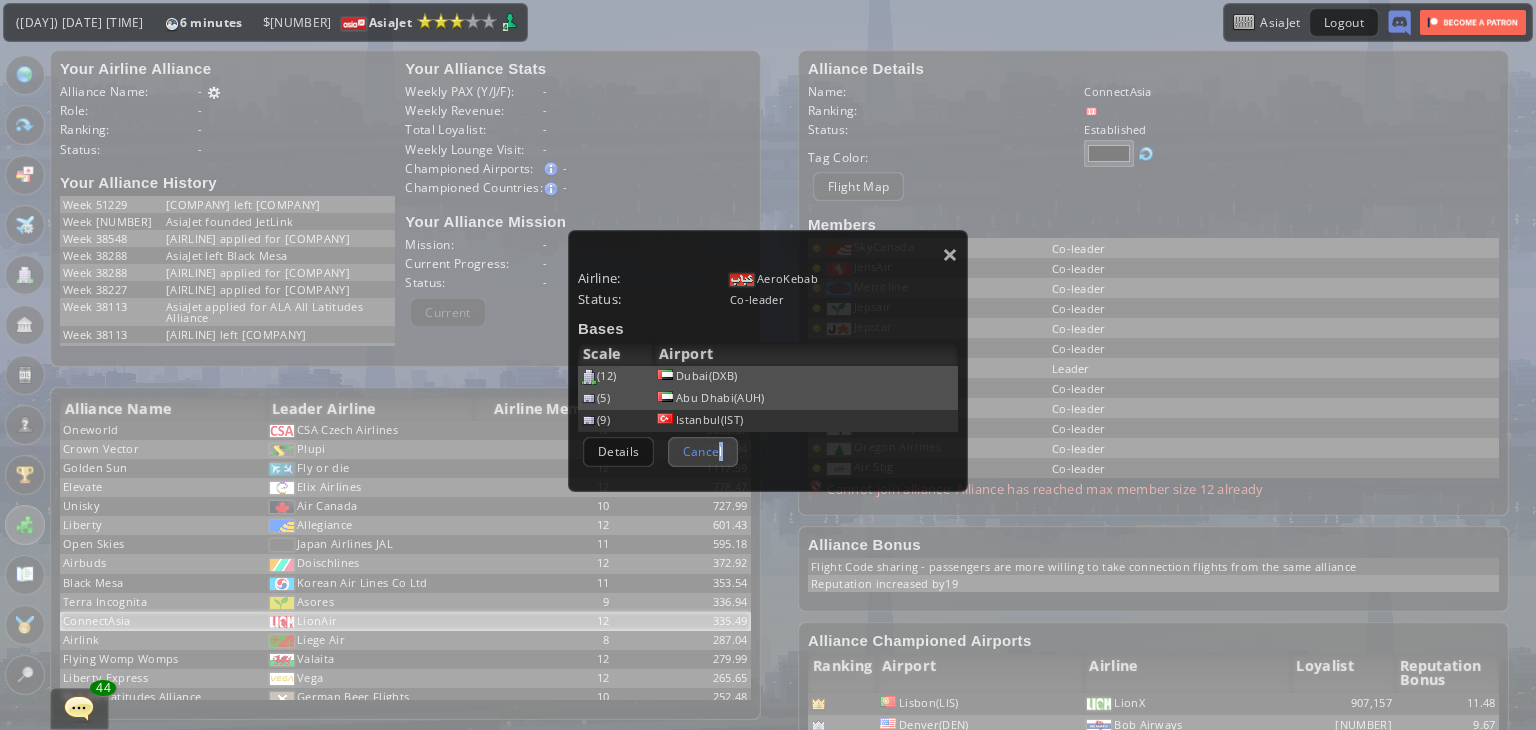 click on "Cancel" at bounding box center (703, 451) 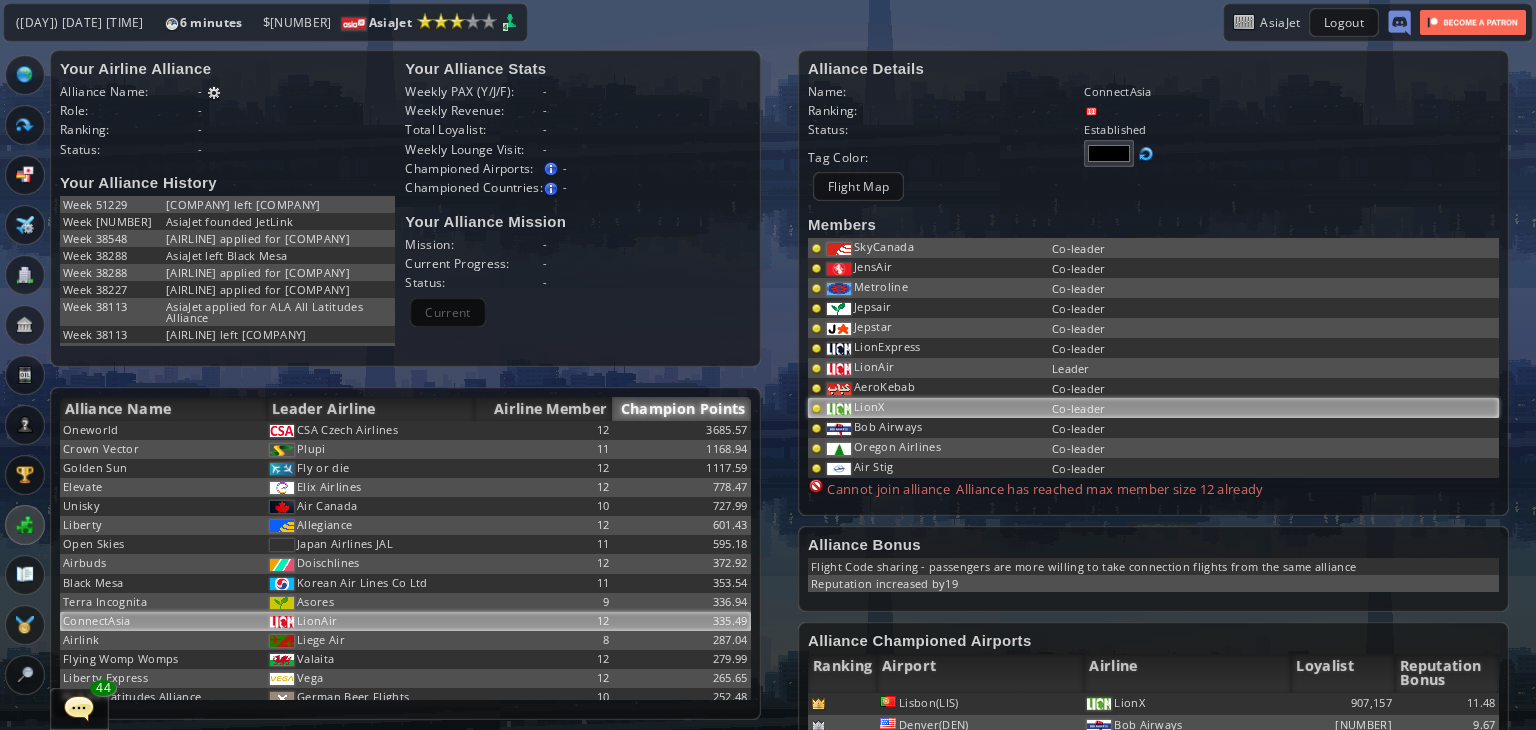 click on "LionX" at bounding box center [936, 248] 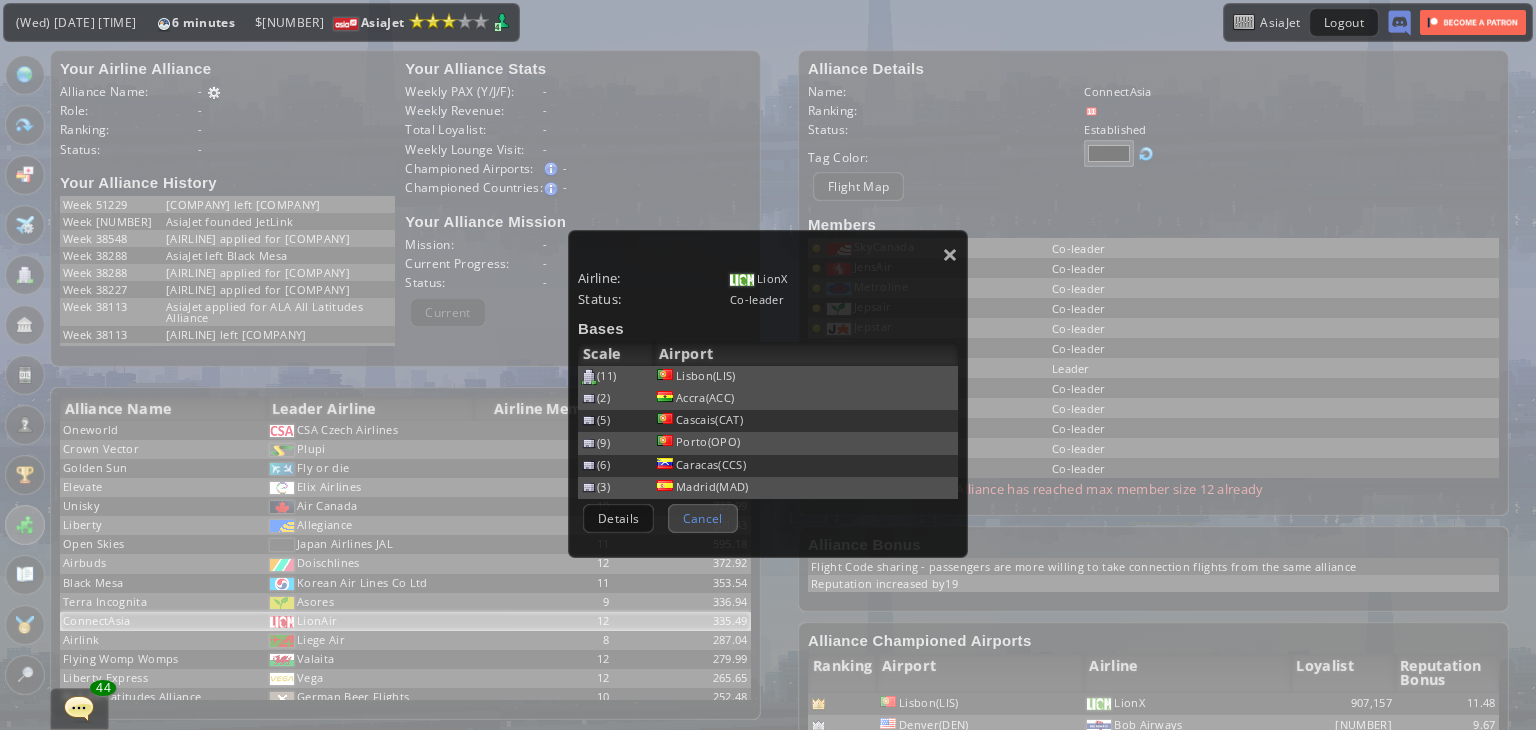 click on "Cancel" at bounding box center [703, 518] 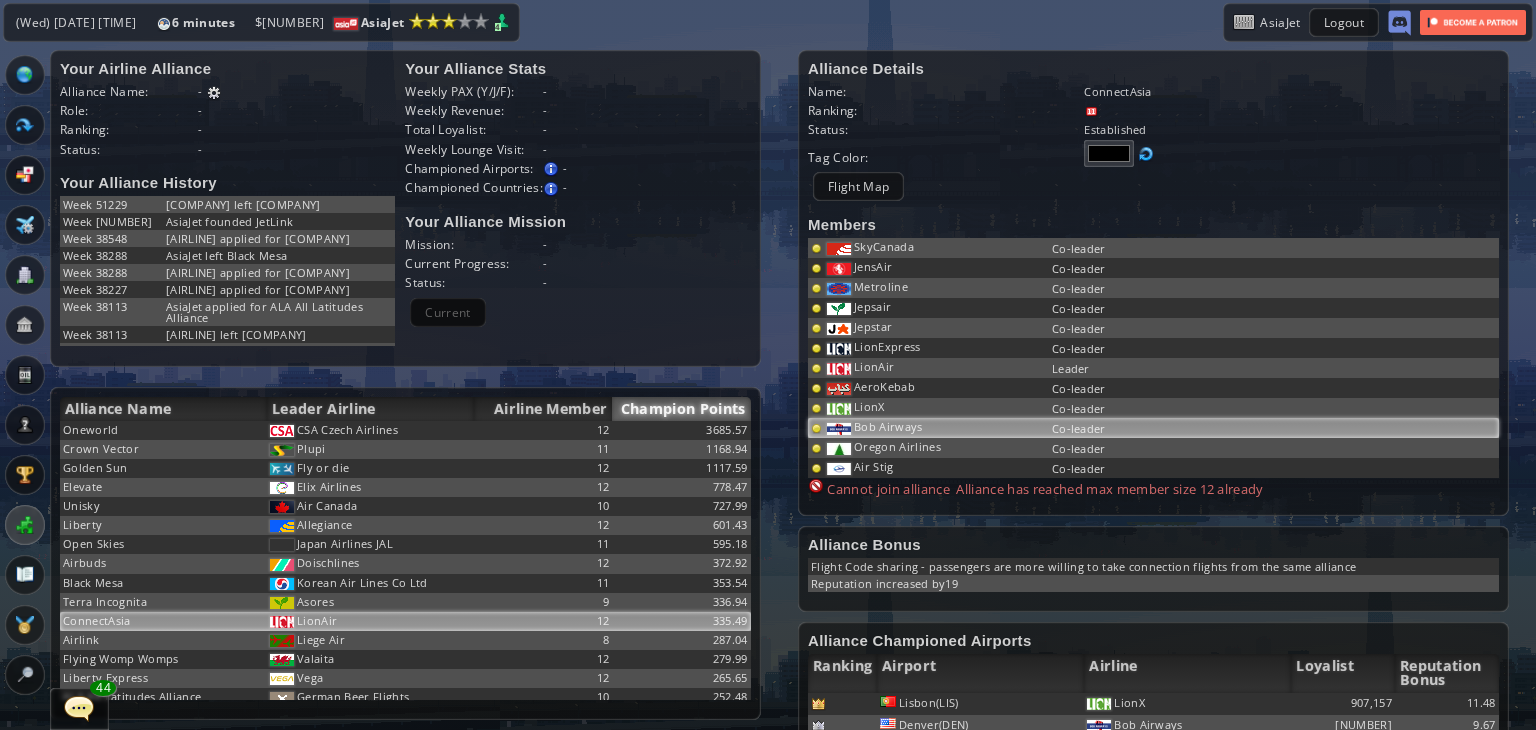 click on "Bob Airways" at bounding box center (884, 246) 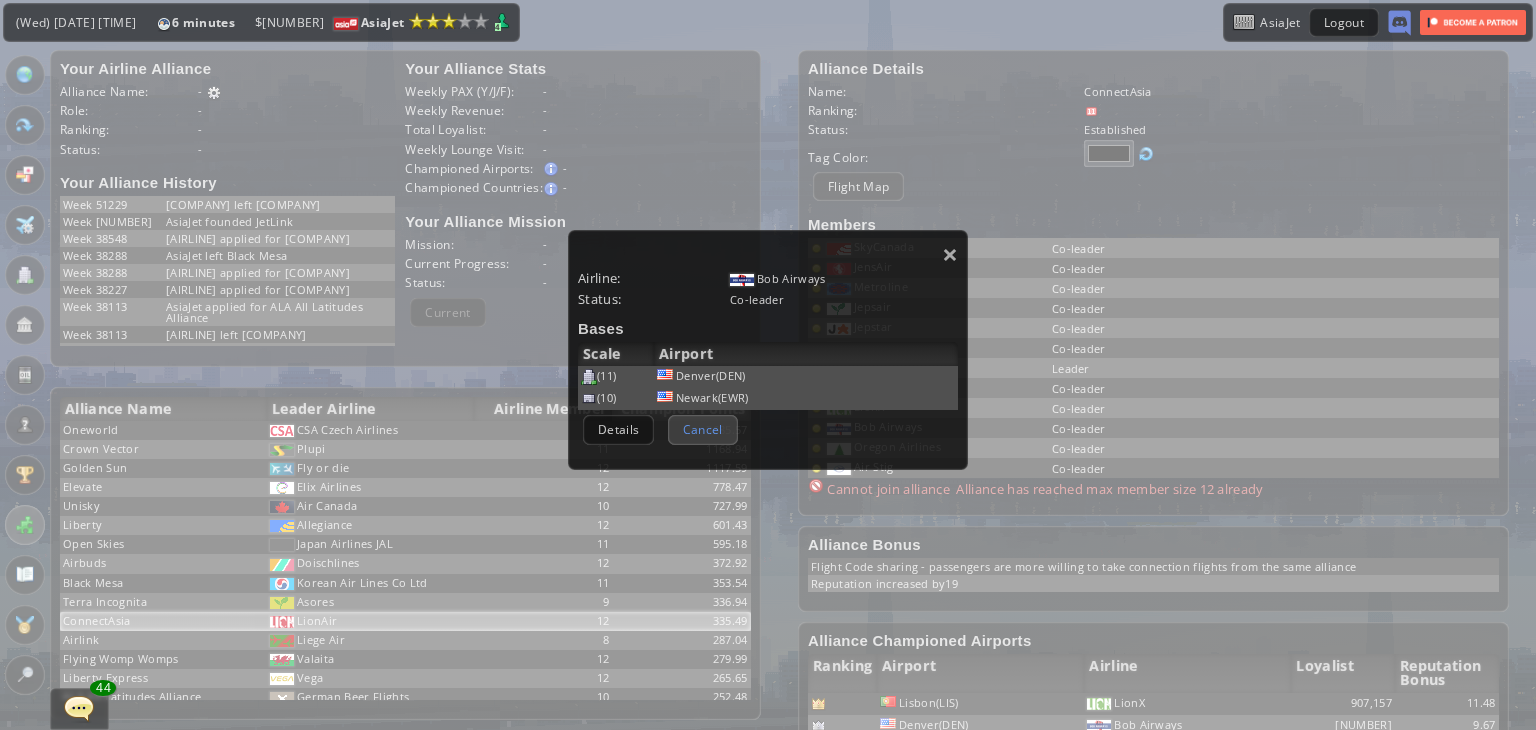 click on "Cancel" at bounding box center [703, 429] 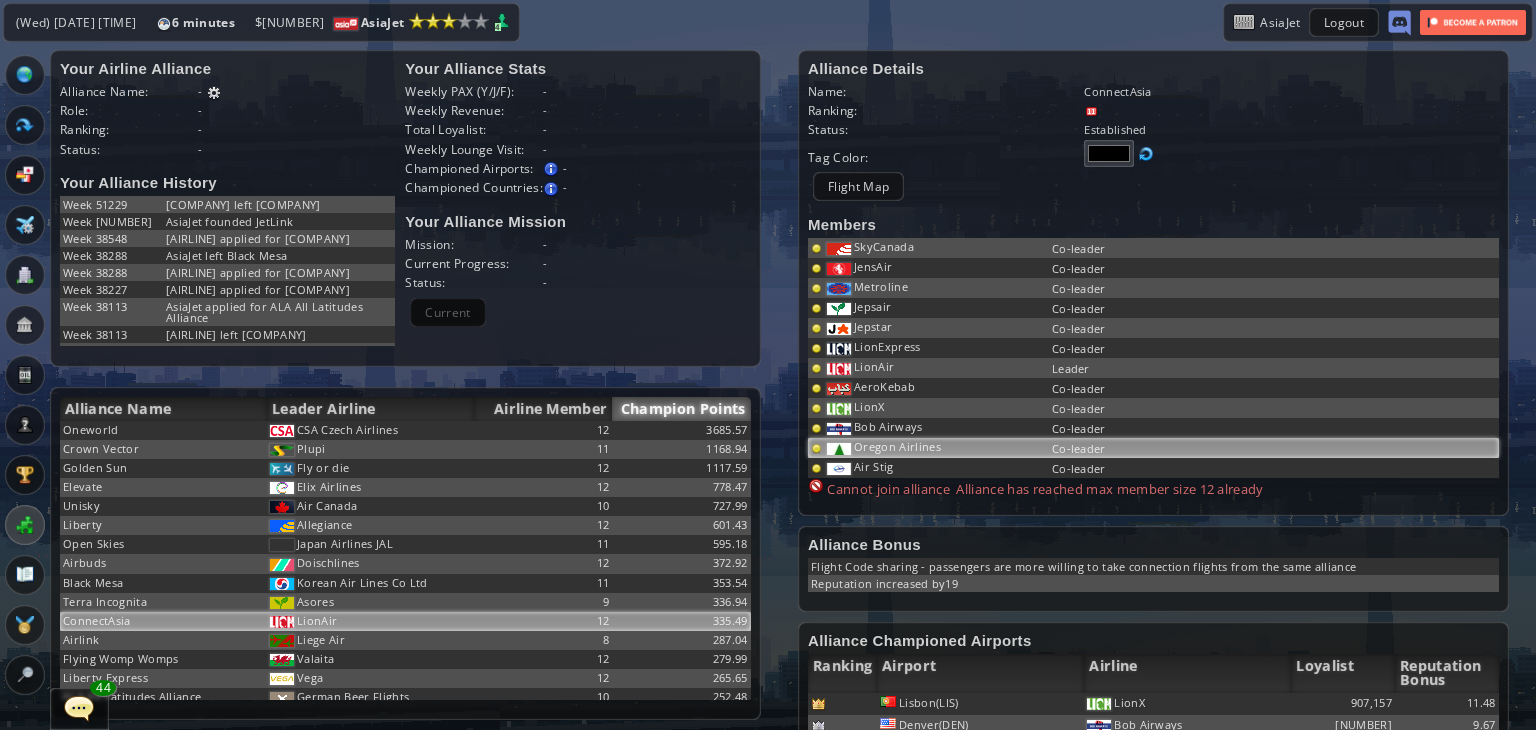 click on "Oregon Airlines" at bounding box center [884, 246] 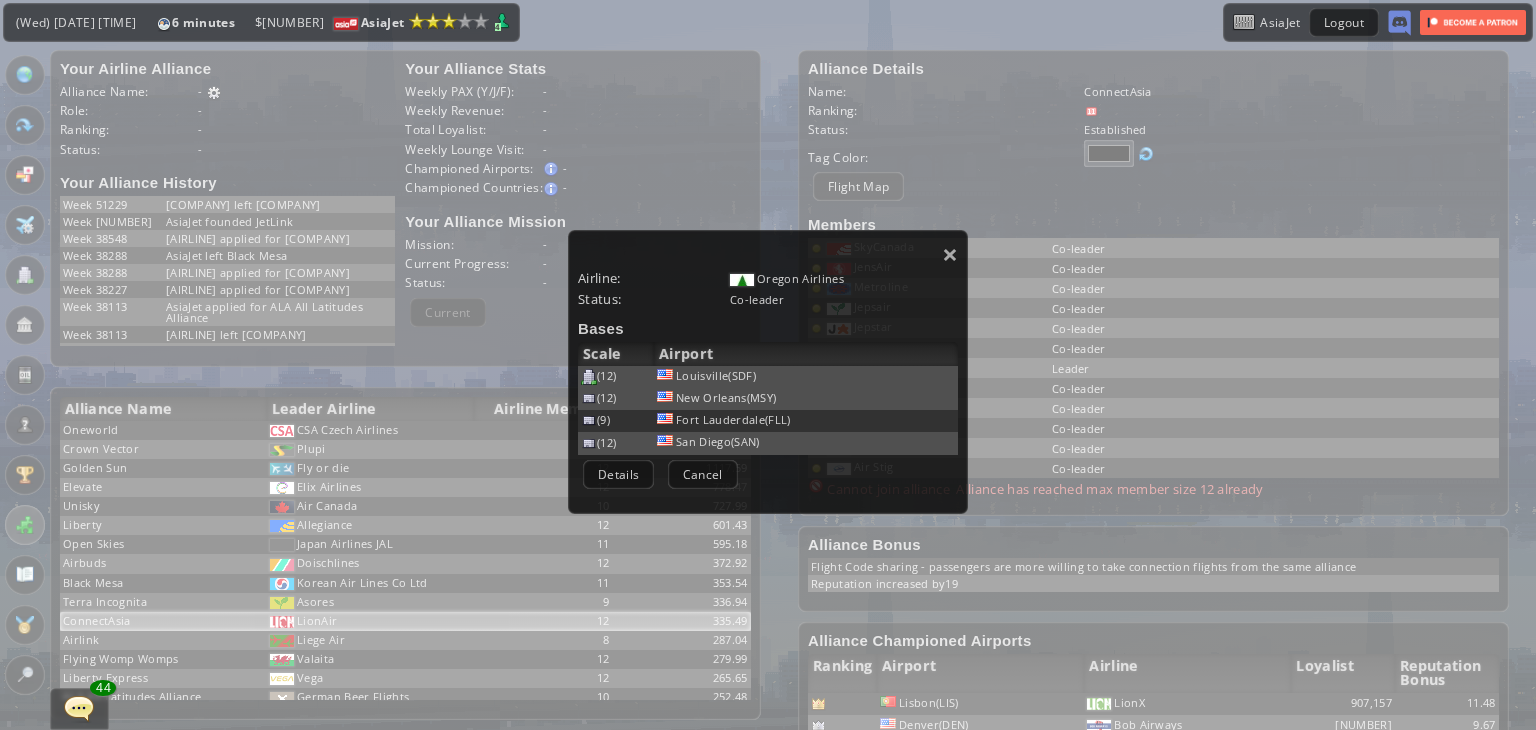 click on "Airline:
[AIRLINE]
Status:
[STATUS]
Bases
([NUMBER]) [CITY]([CODE])
Scale
Airport
([NUMBER]) [CITY]([CODE]) ([NUMBER]) [CITY]([CODE]) ([NUMBER]) [CITY]([CODE])
Details
Cancel" at bounding box center [768, 371] 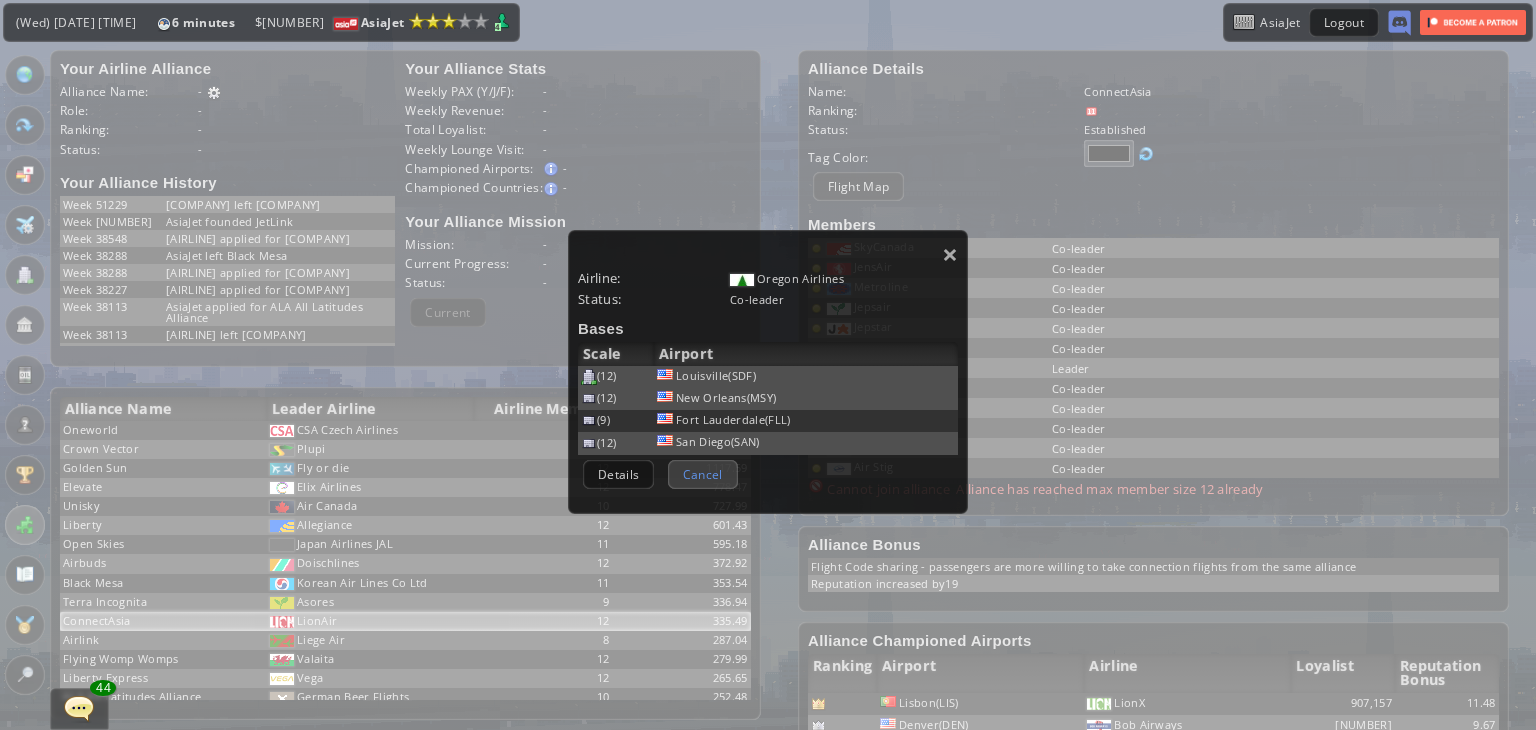 click on "Cancel" at bounding box center [703, 474] 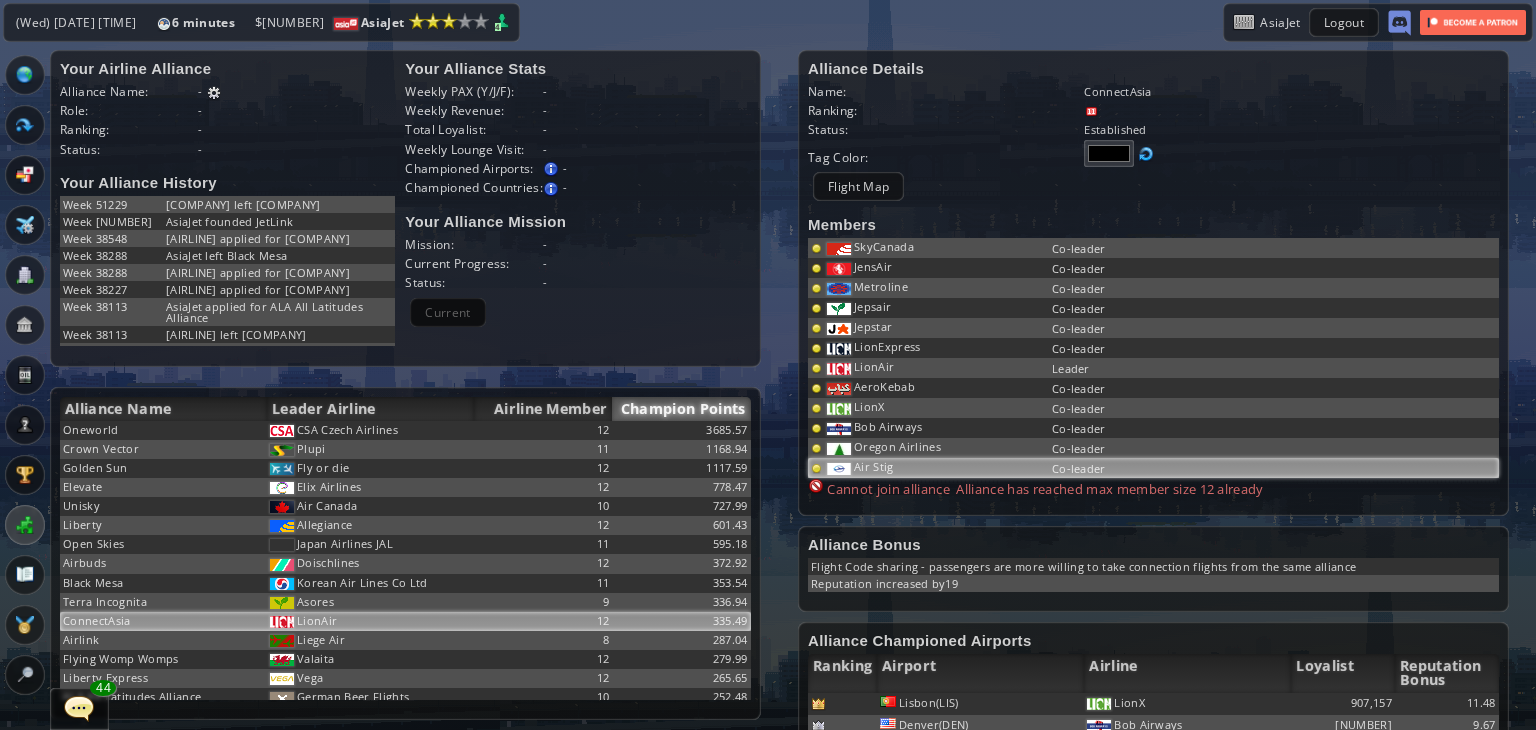 click on "Air Stig" at bounding box center [884, 246] 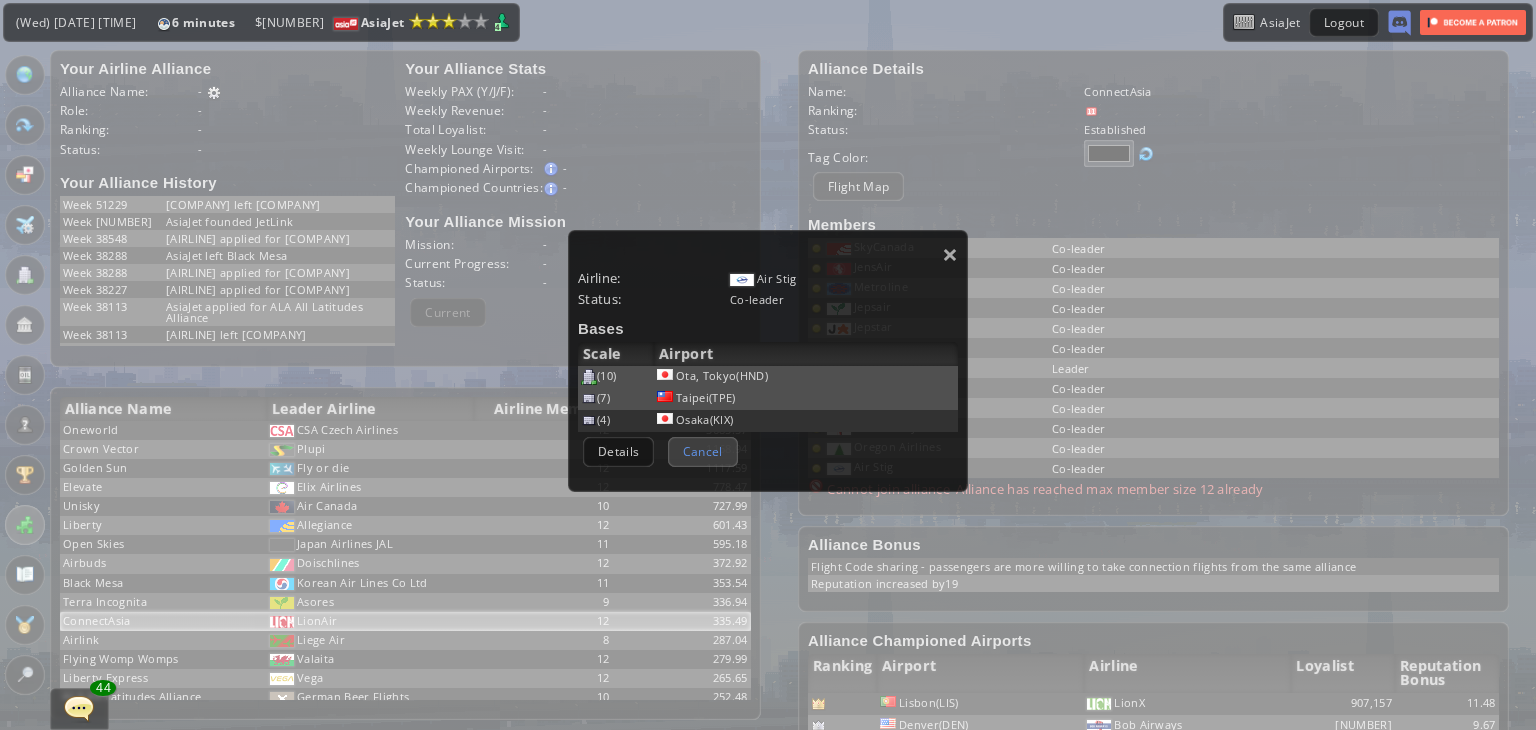 click on "Cancel" at bounding box center (703, 451) 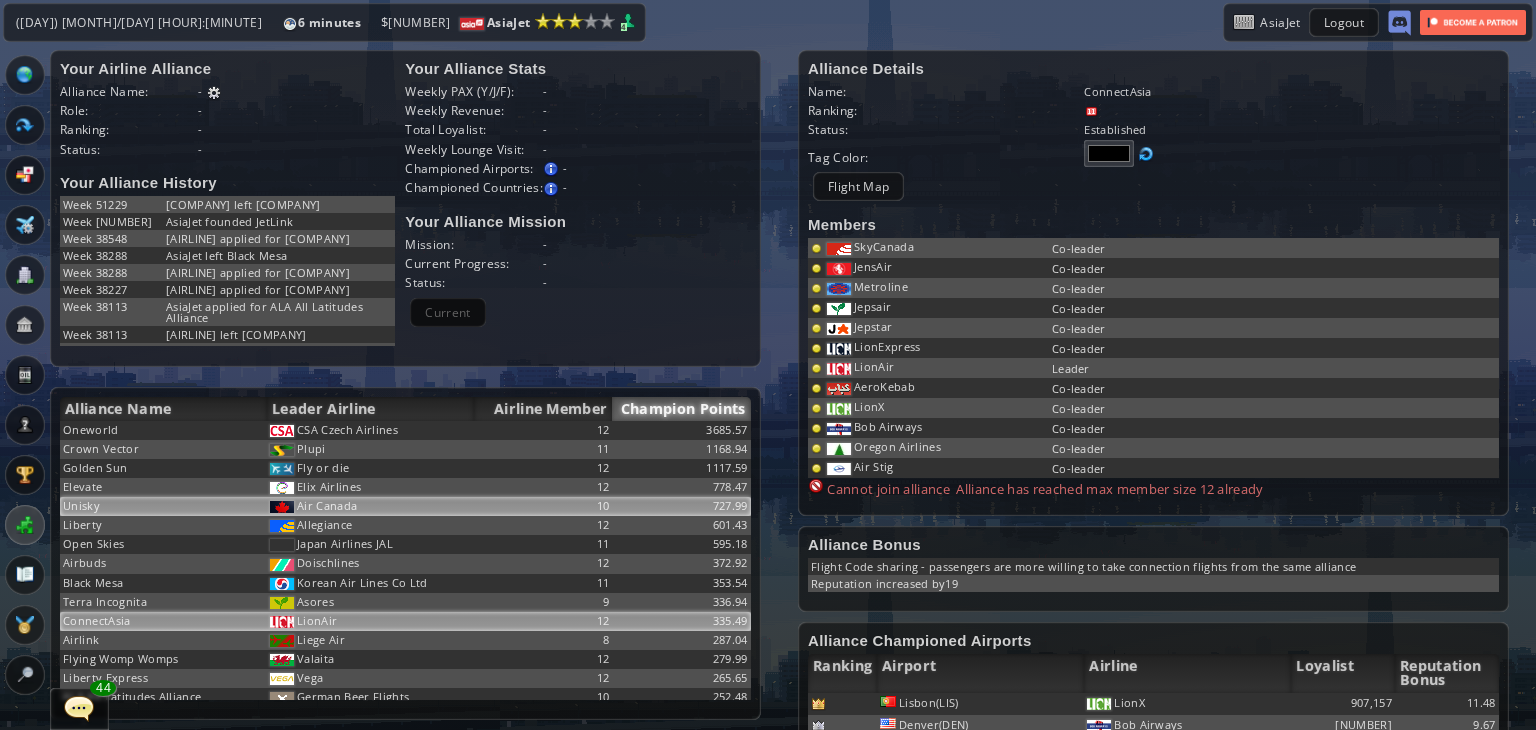 click on "10" at bounding box center [543, 430] 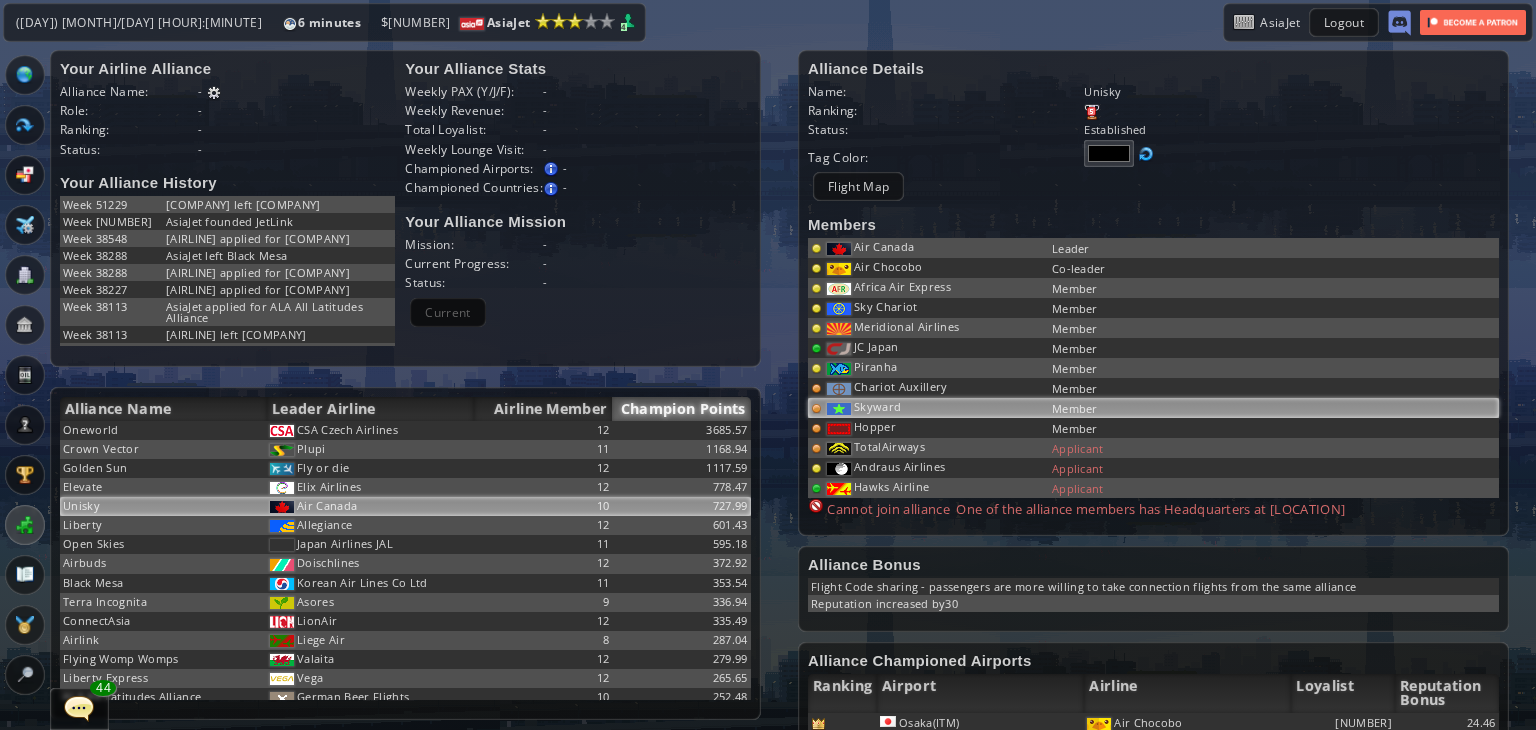 click on "Skyward" at bounding box center [936, 248] 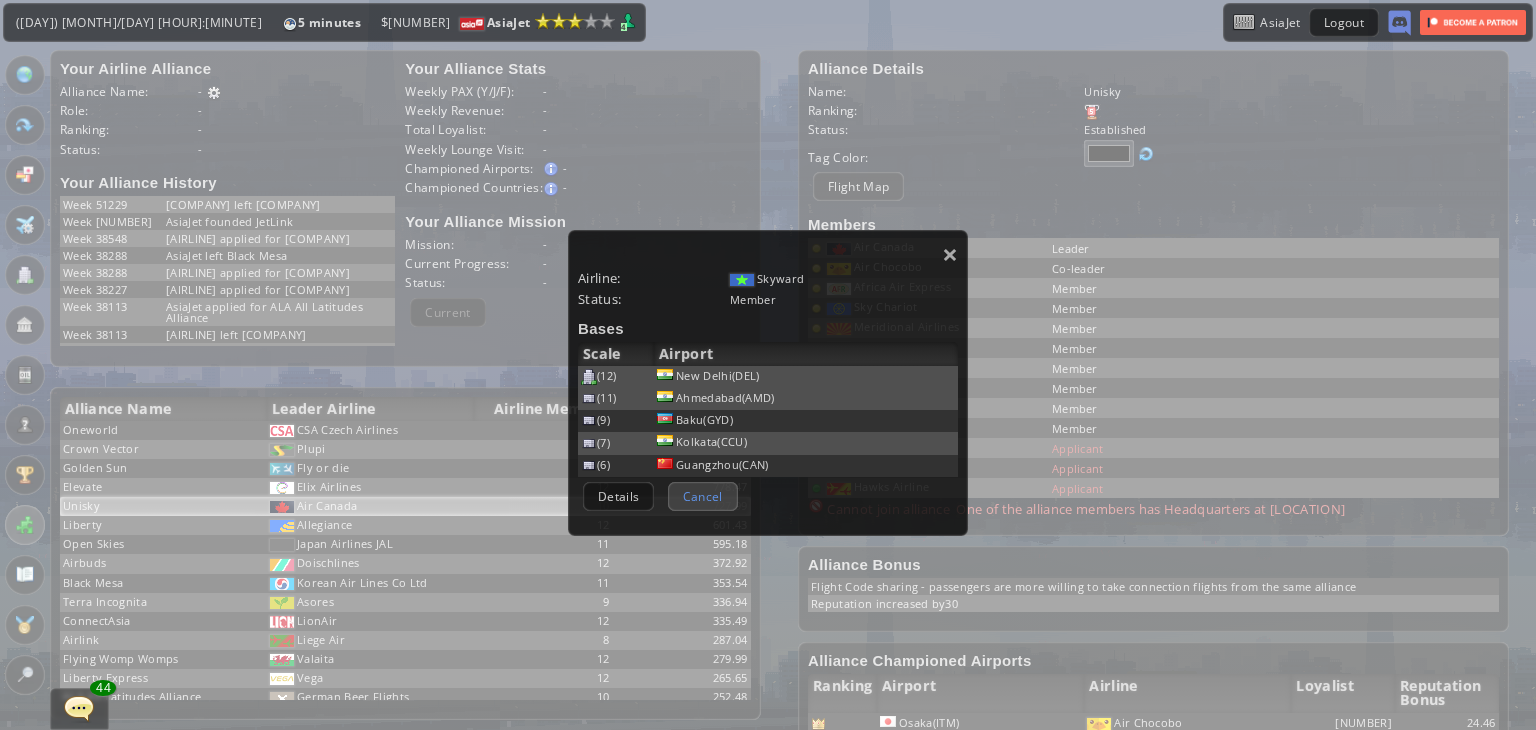 click on "Cancel" at bounding box center (703, 496) 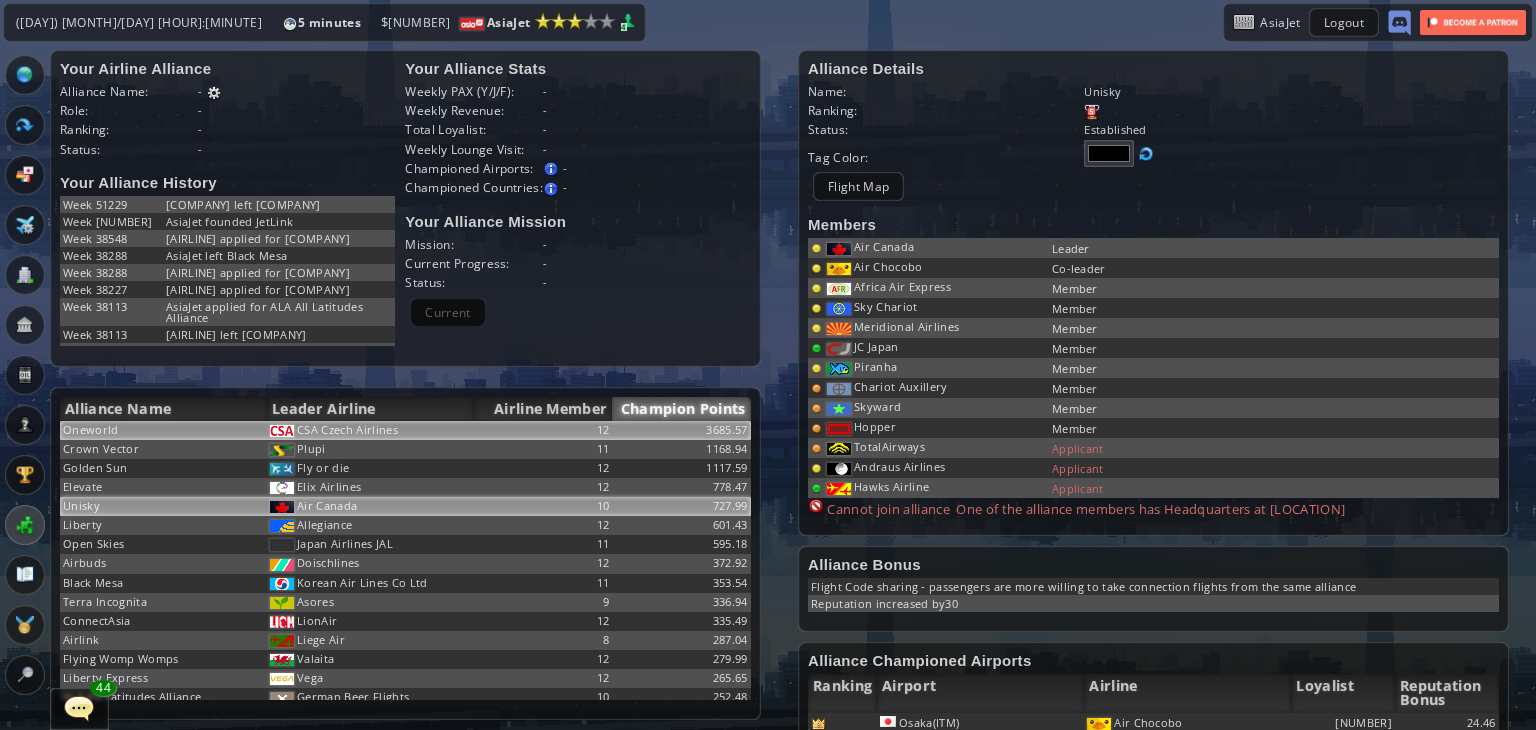 click on "3685.57" at bounding box center [681, 430] 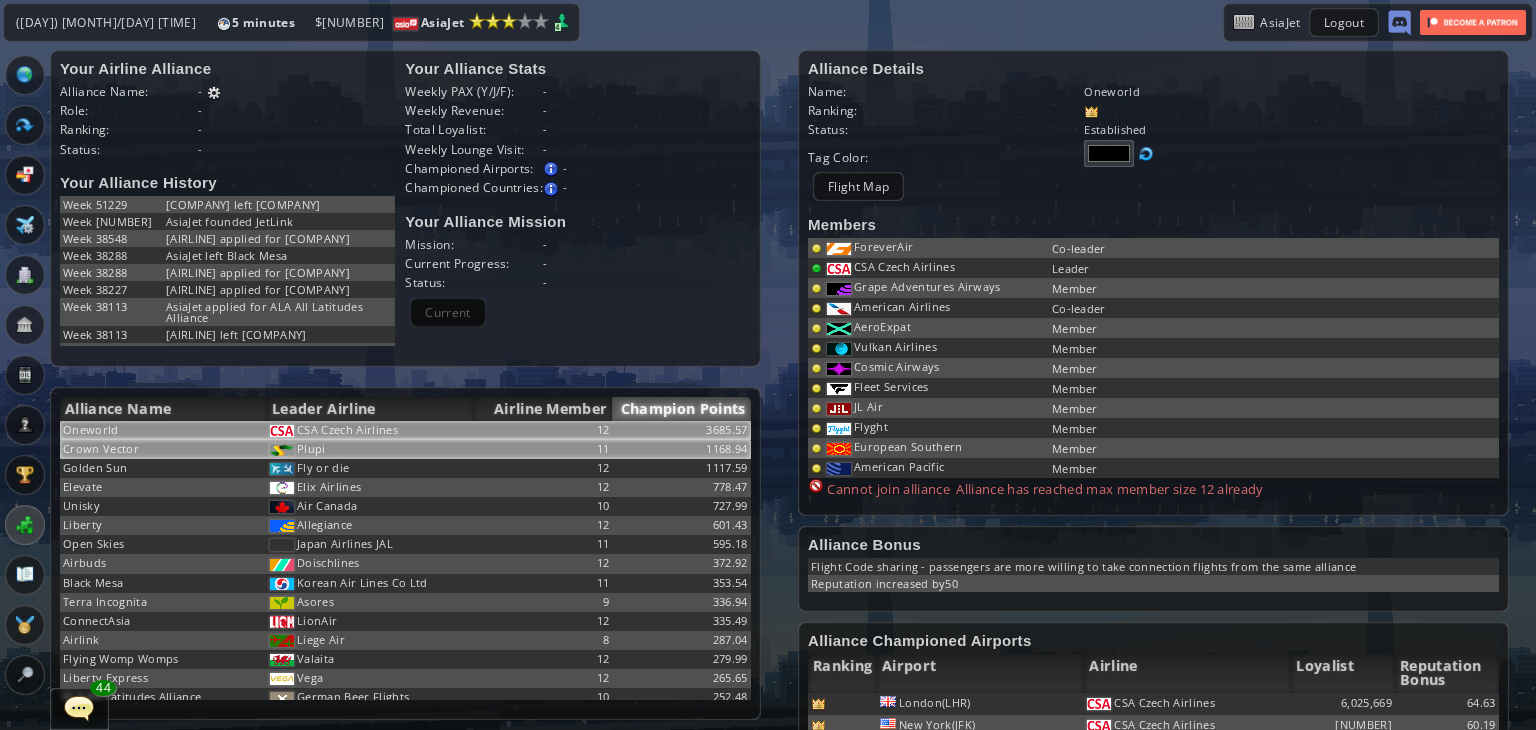click on "1168.94" at bounding box center (681, 430) 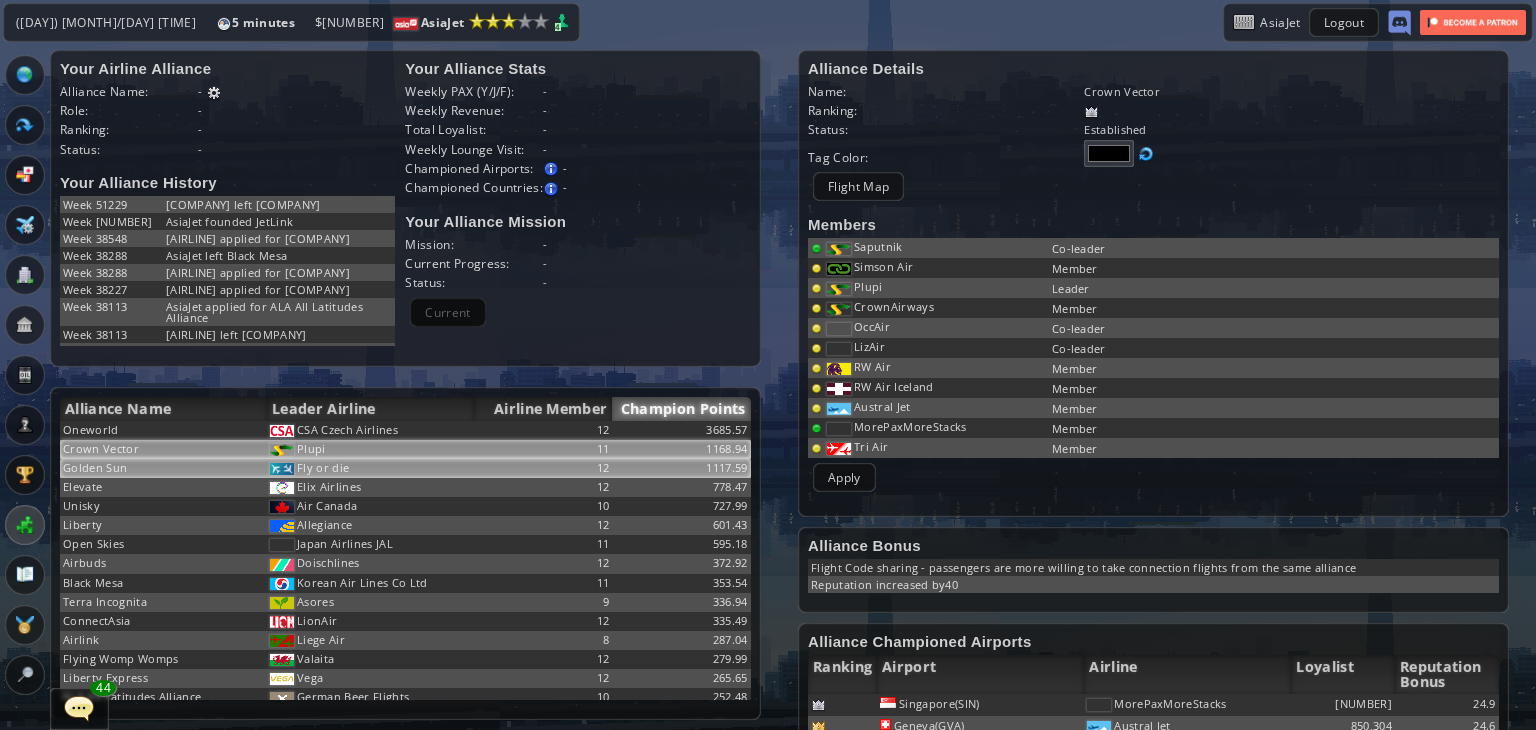 click on "1117.59" at bounding box center (681, 430) 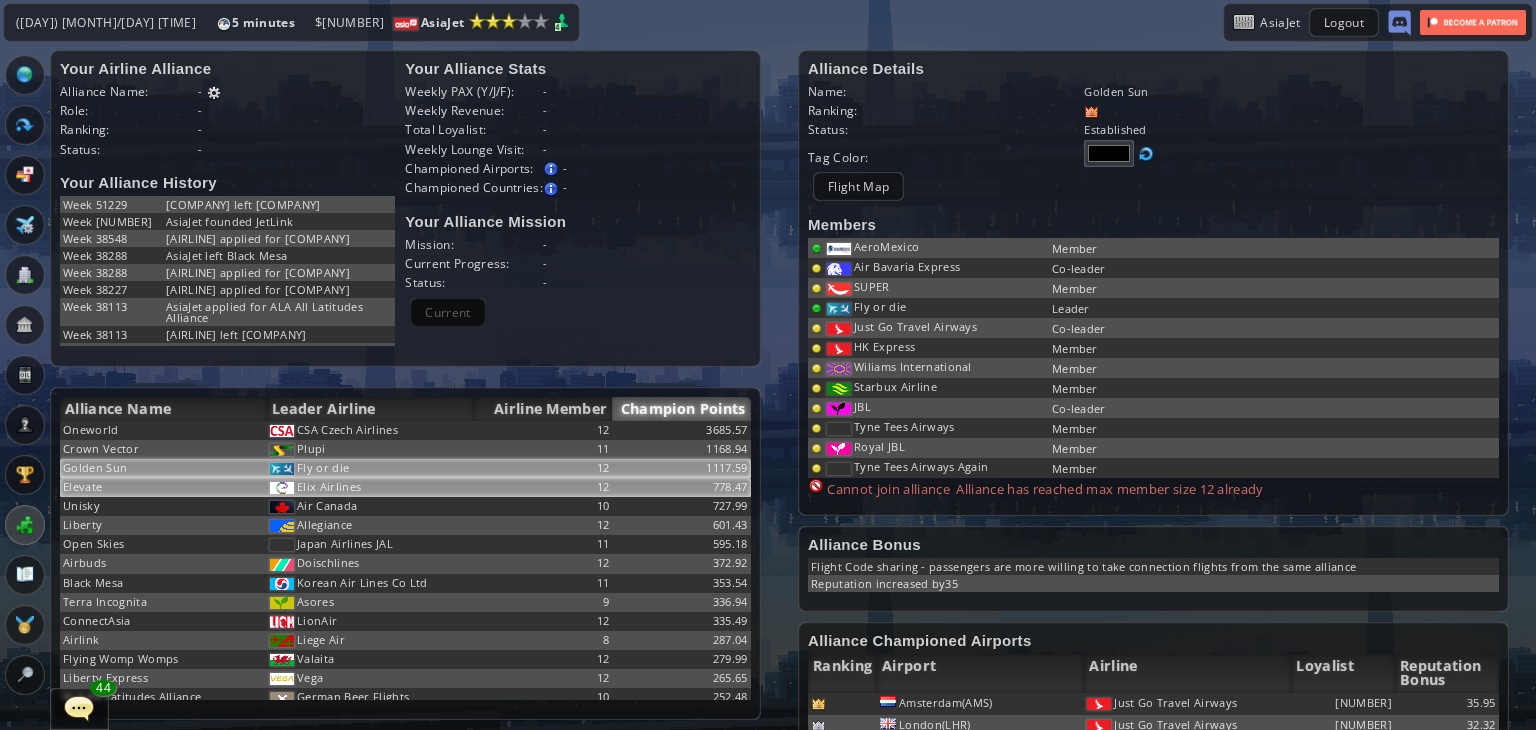 click on "778.47" at bounding box center (681, 430) 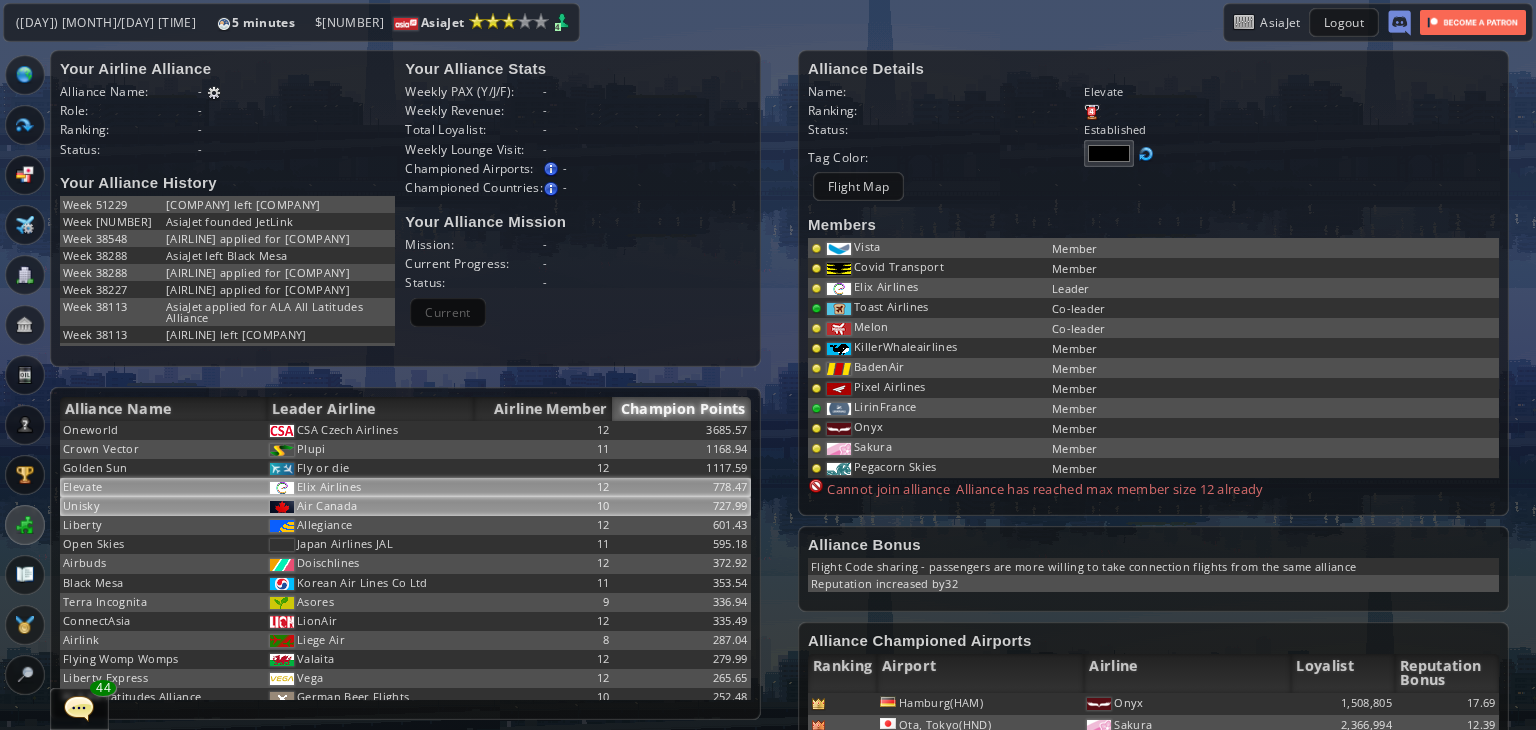 click on "727.99" at bounding box center (681, 430) 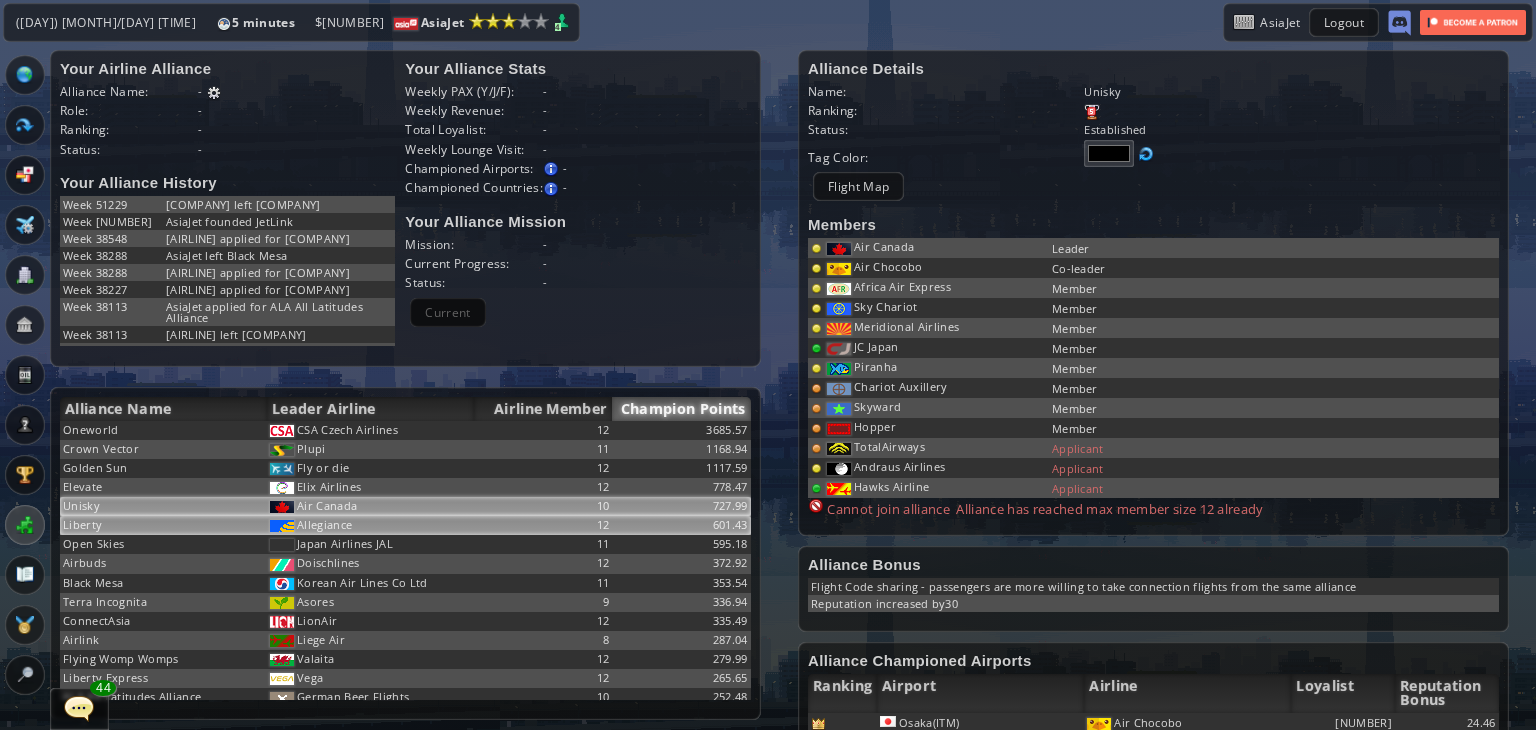click on "601.43" at bounding box center (681, 430) 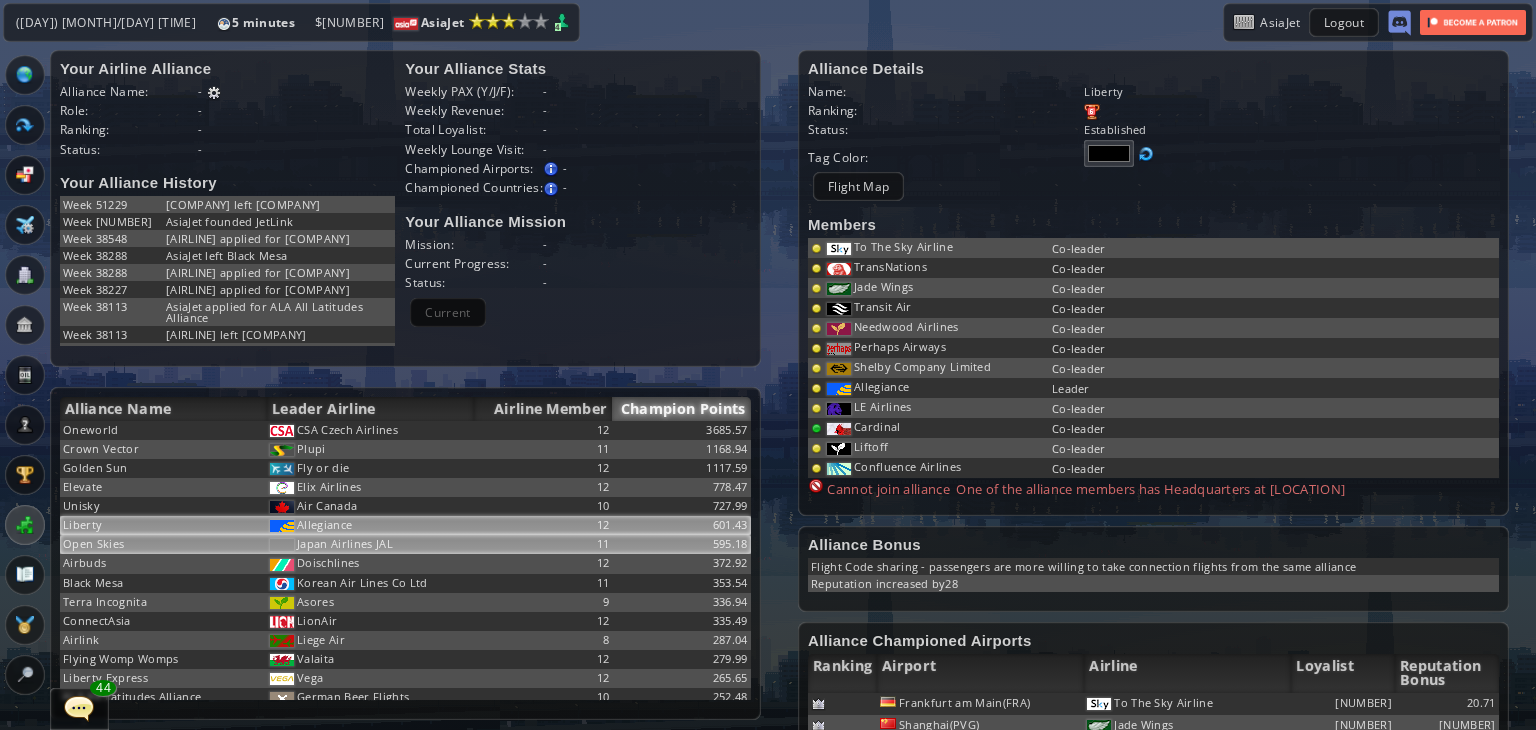 click on "595.18" at bounding box center (681, 430) 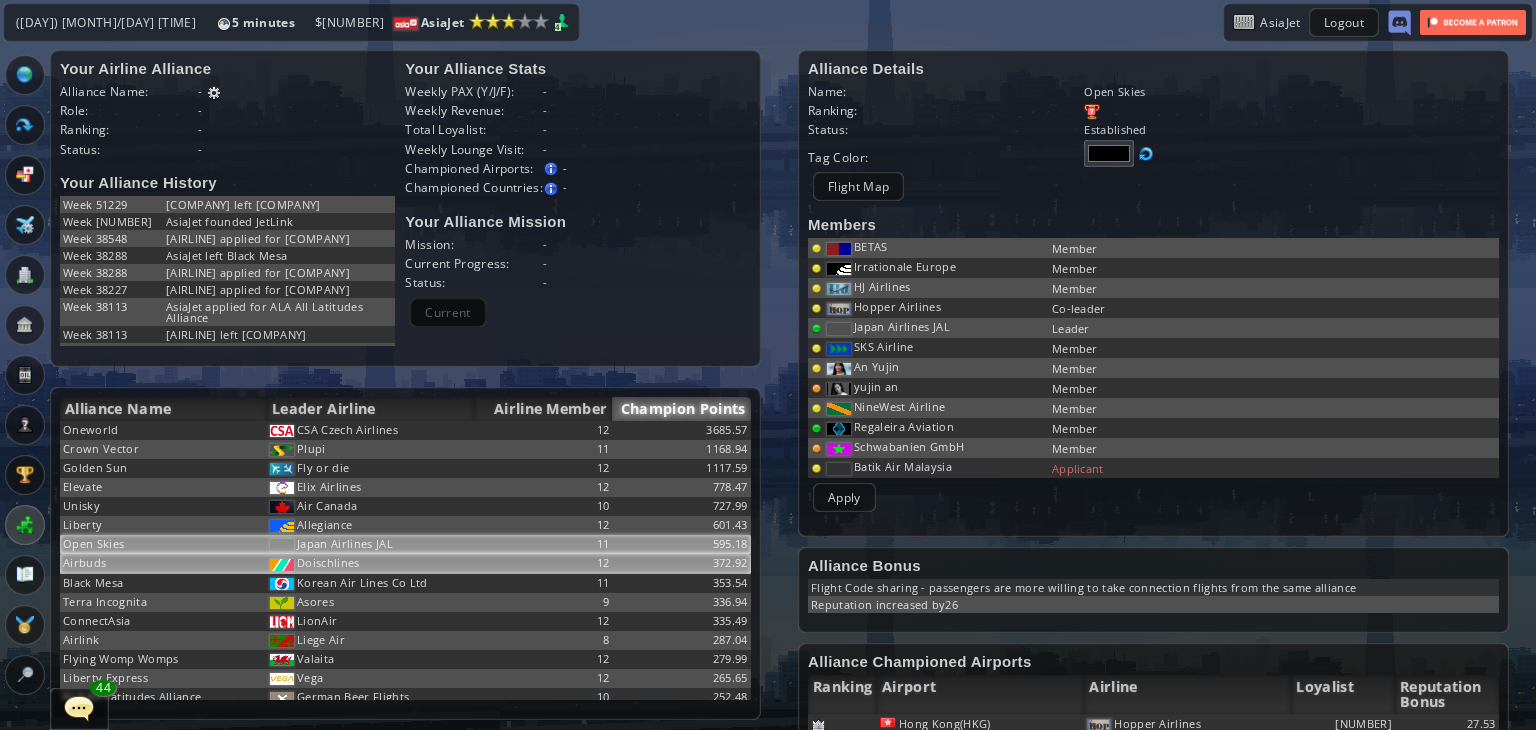 click on "372.92" at bounding box center (681, 430) 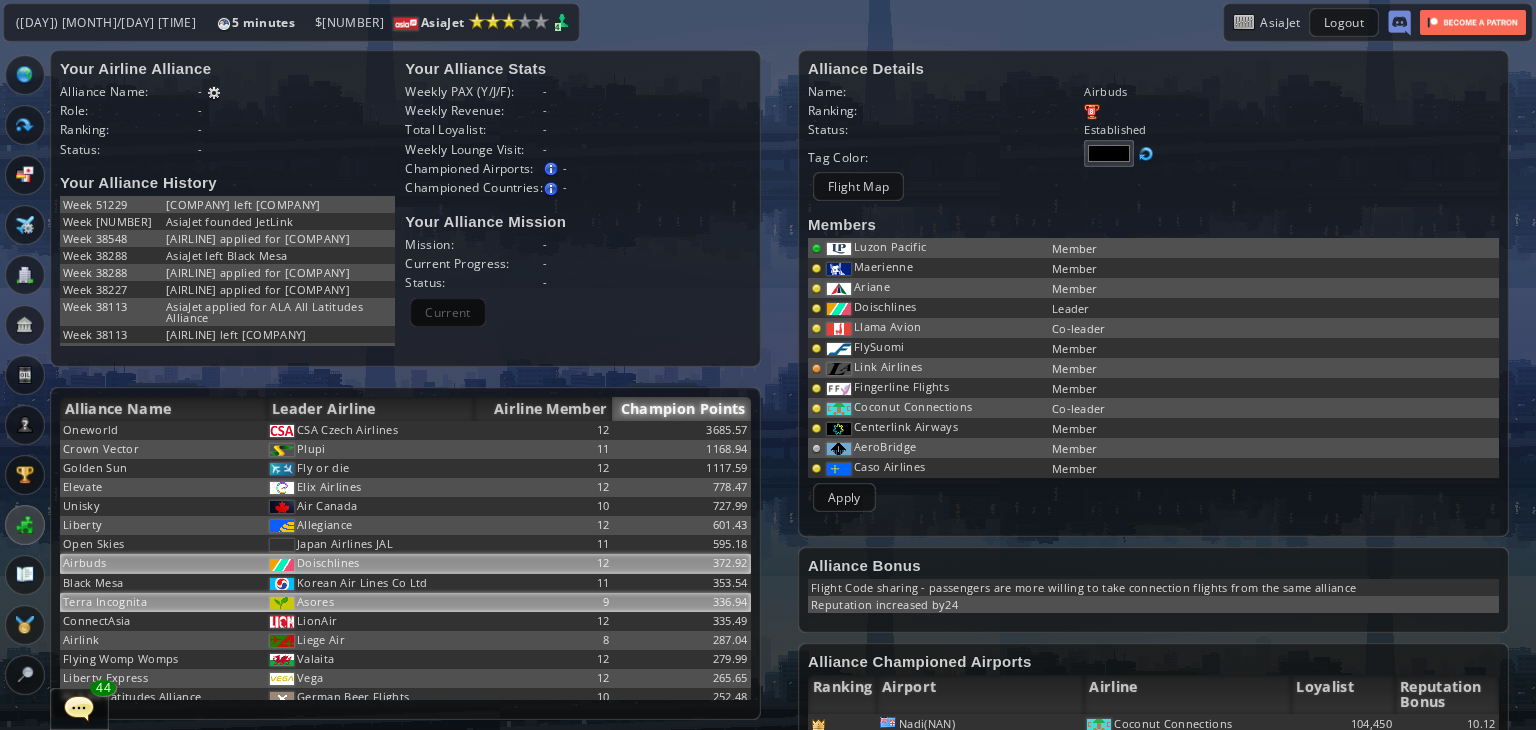 click on "336.94" at bounding box center [681, 430] 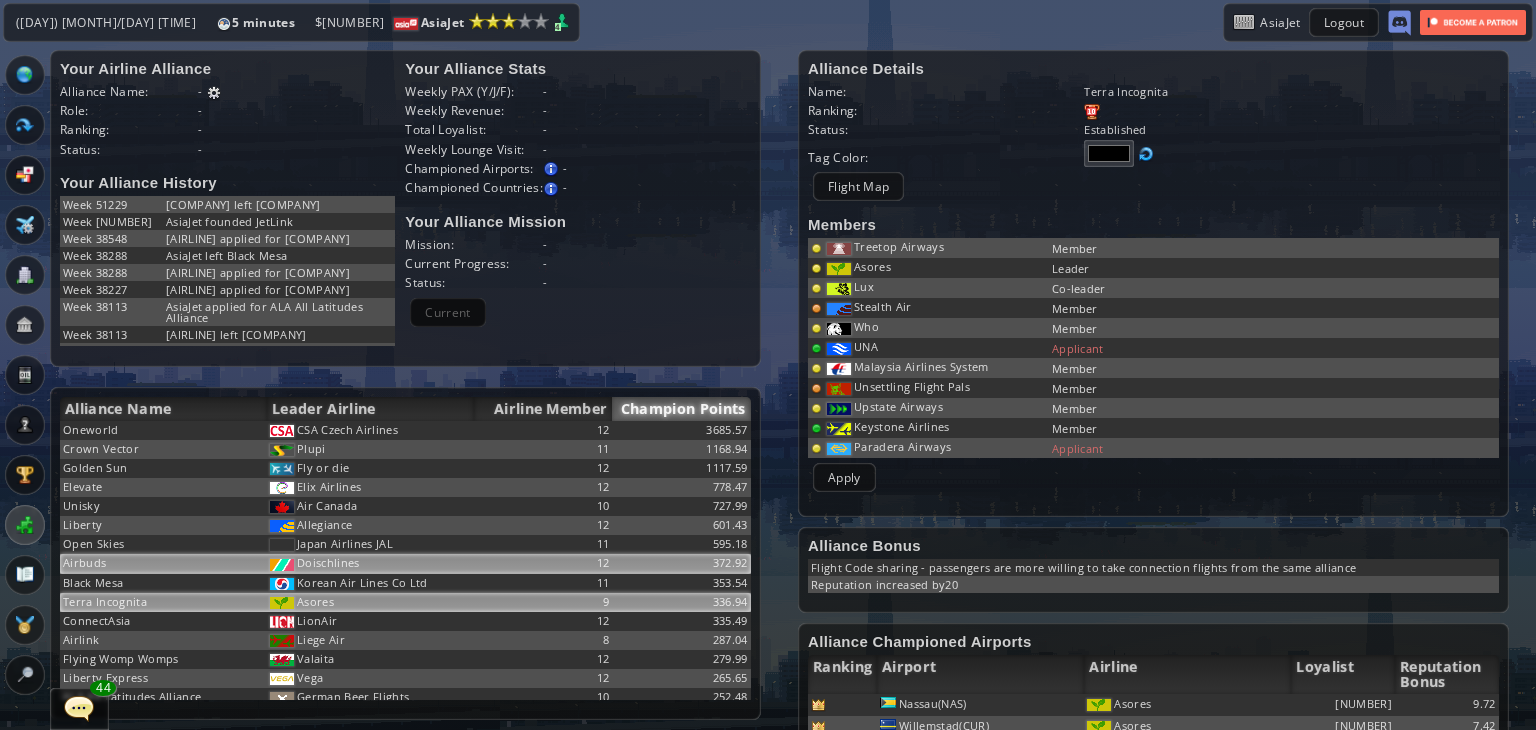 scroll, scrollTop: 100, scrollLeft: 0, axis: vertical 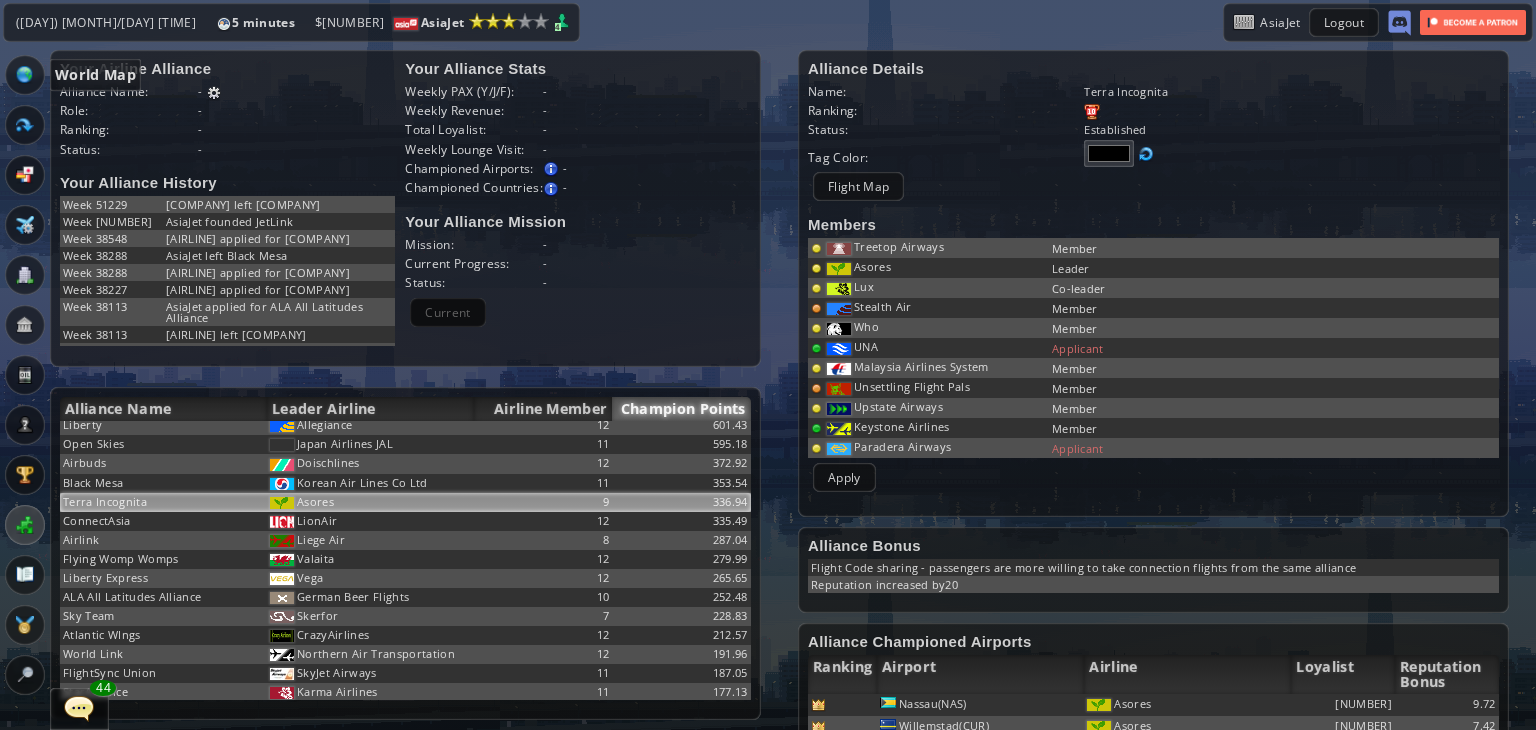 click at bounding box center (25, 75) 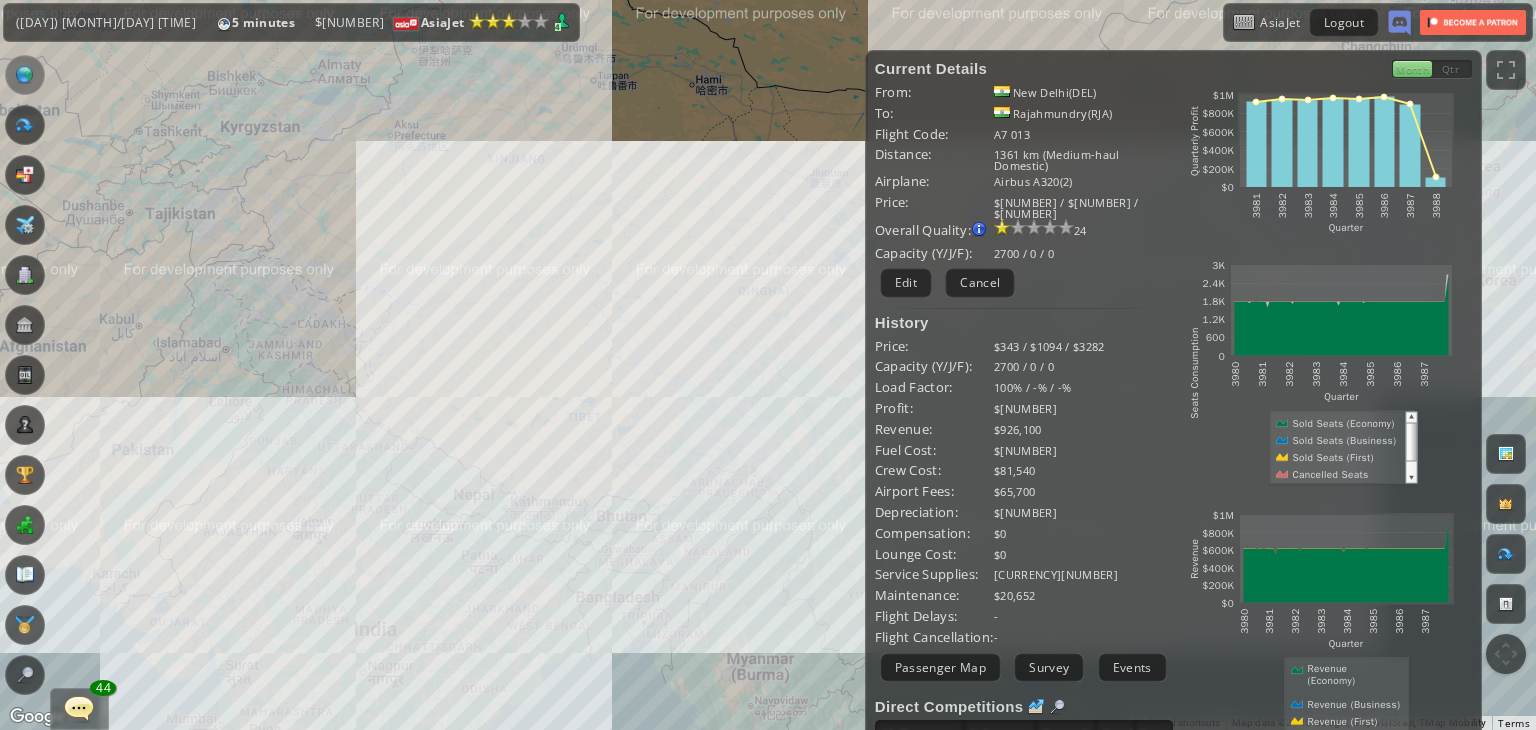 click on "To navigate, press the arrow keys." at bounding box center (768, 365) 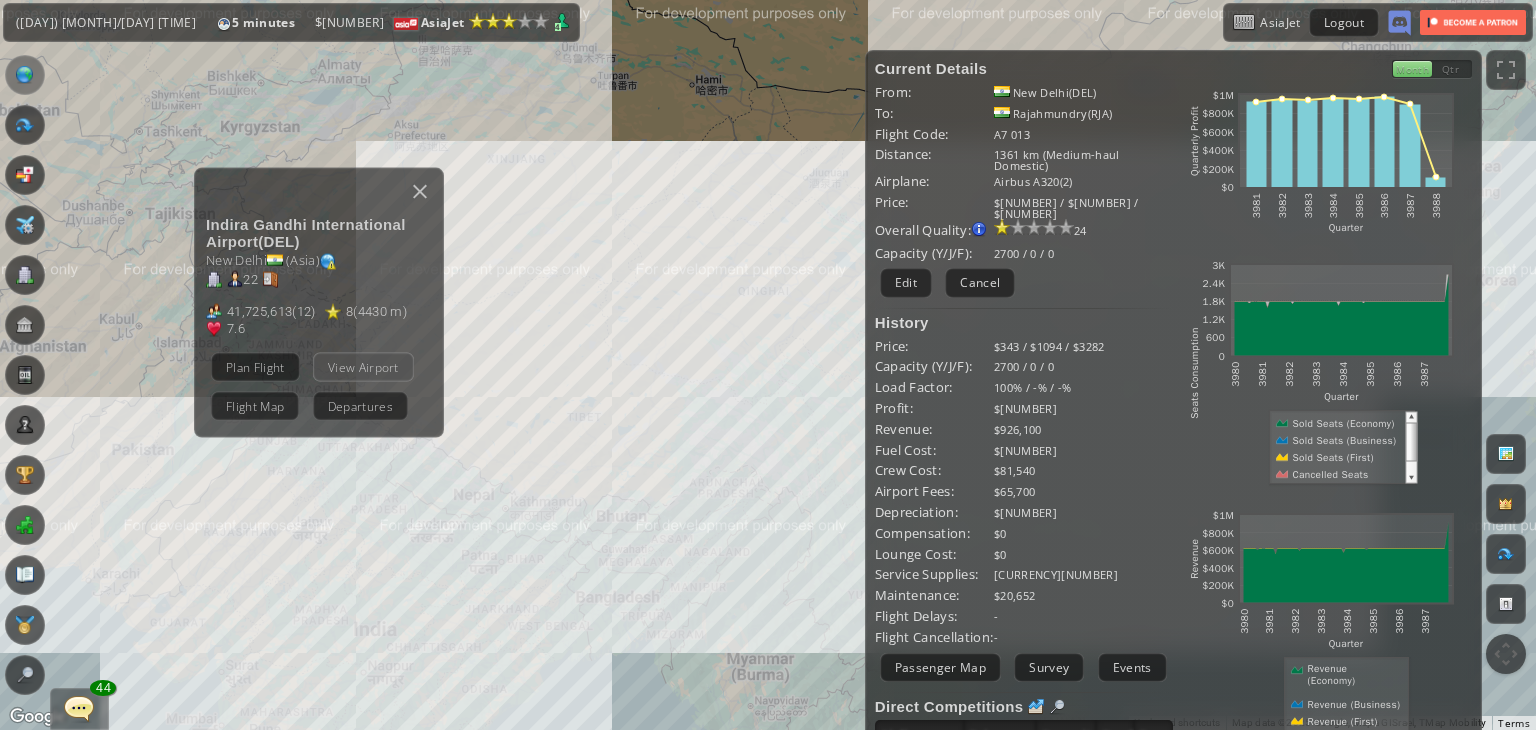 click on "View Airport" at bounding box center [363, 367] 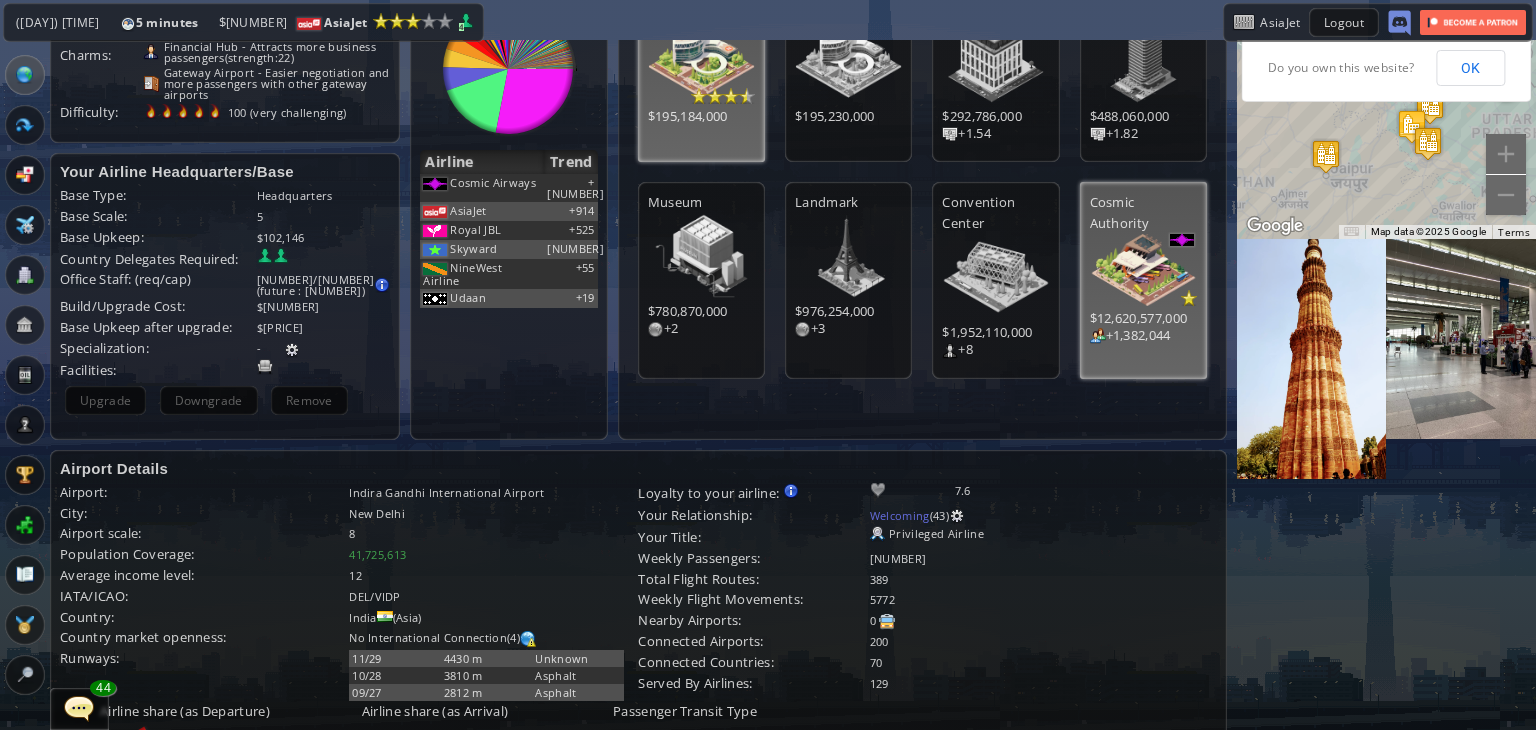 scroll, scrollTop: 0, scrollLeft: 0, axis: both 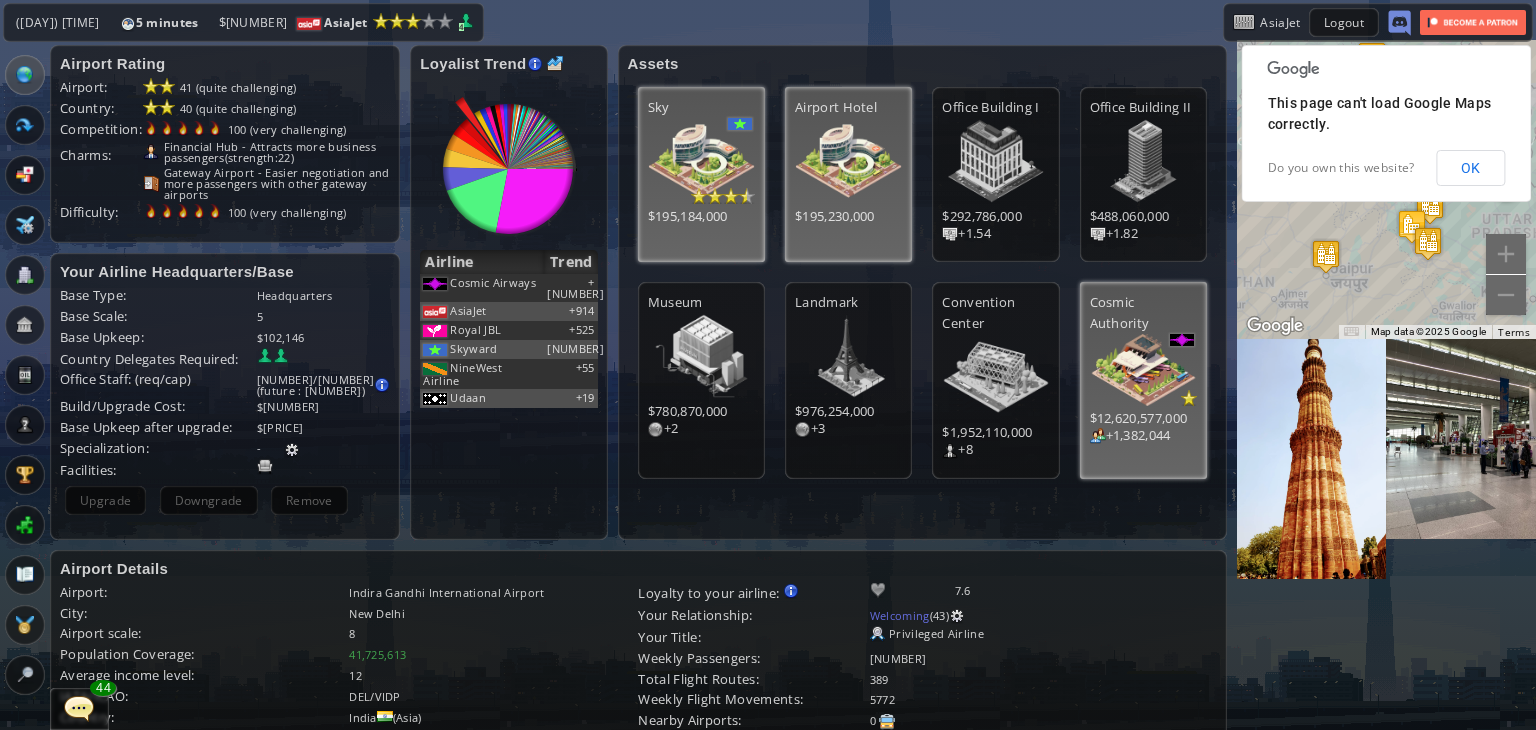 click at bounding box center [848, 161] 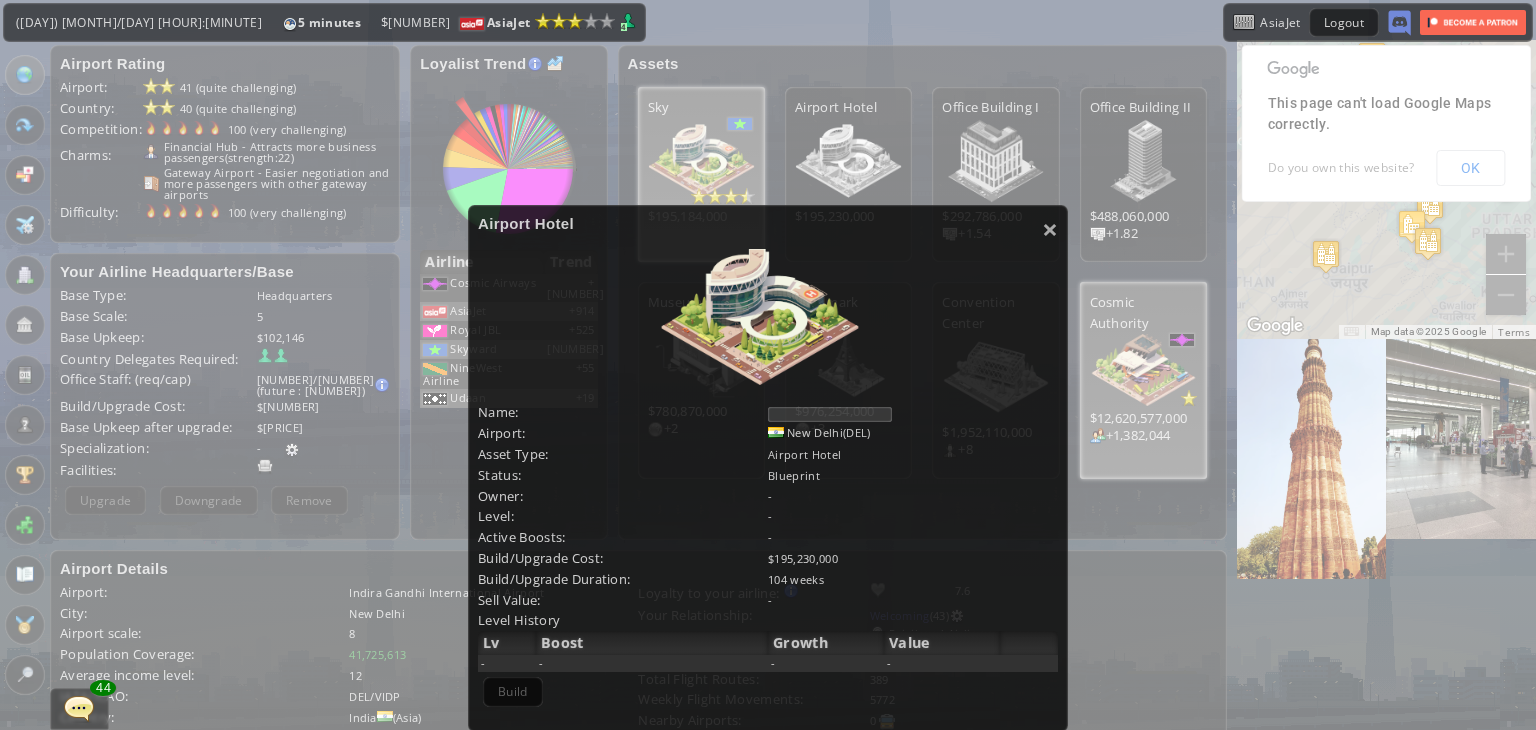 scroll, scrollTop: 0, scrollLeft: 0, axis: both 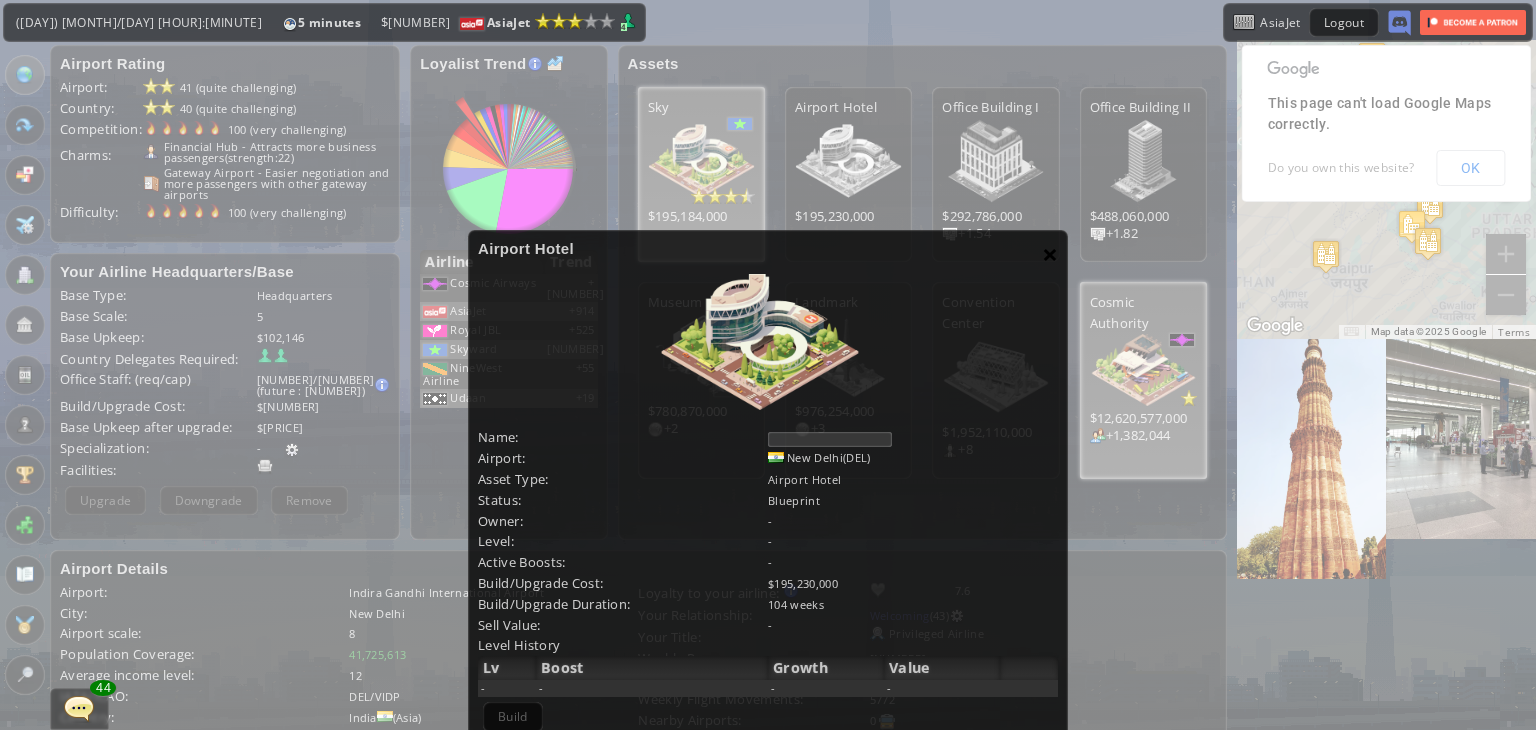 click on "×" at bounding box center [1050, 254] 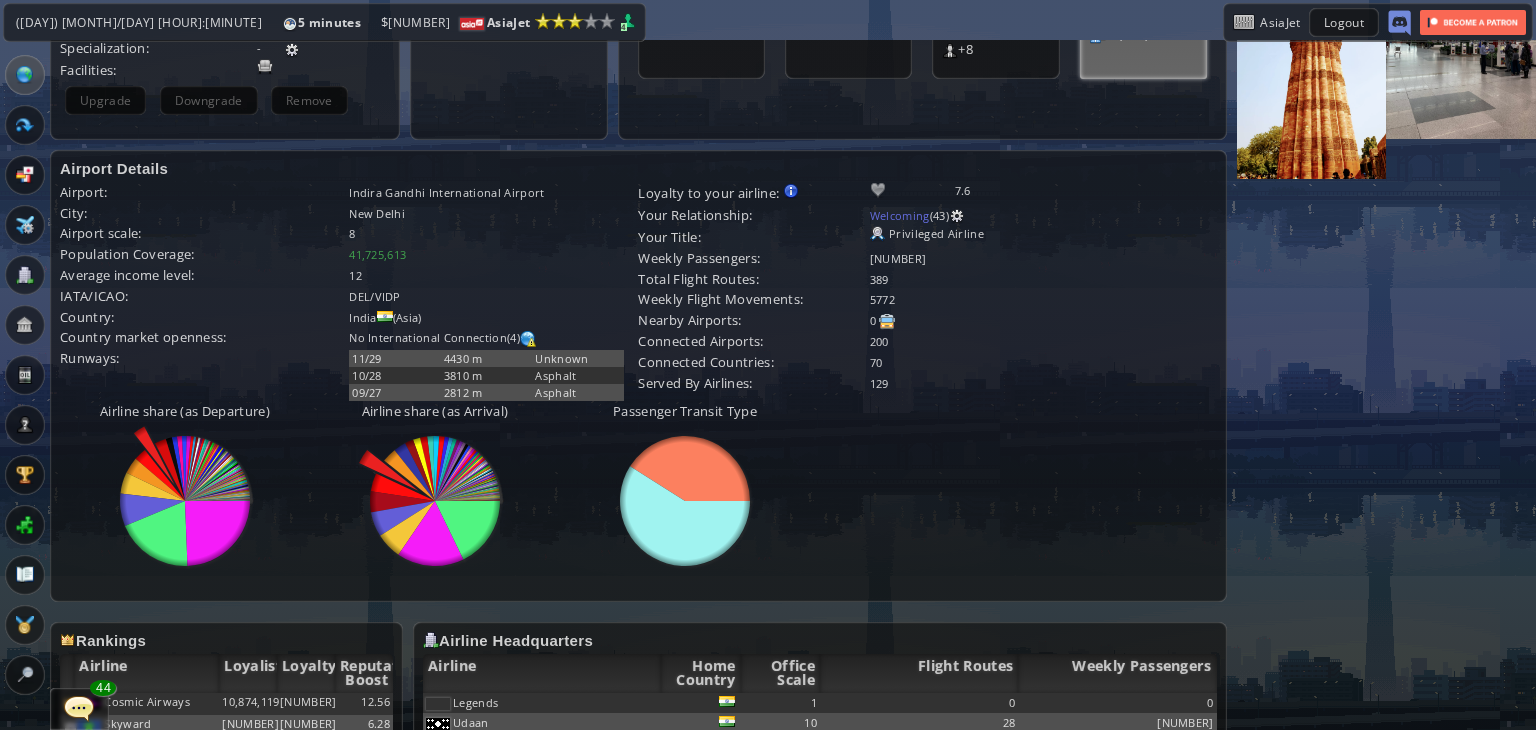 scroll, scrollTop: 0, scrollLeft: 0, axis: both 